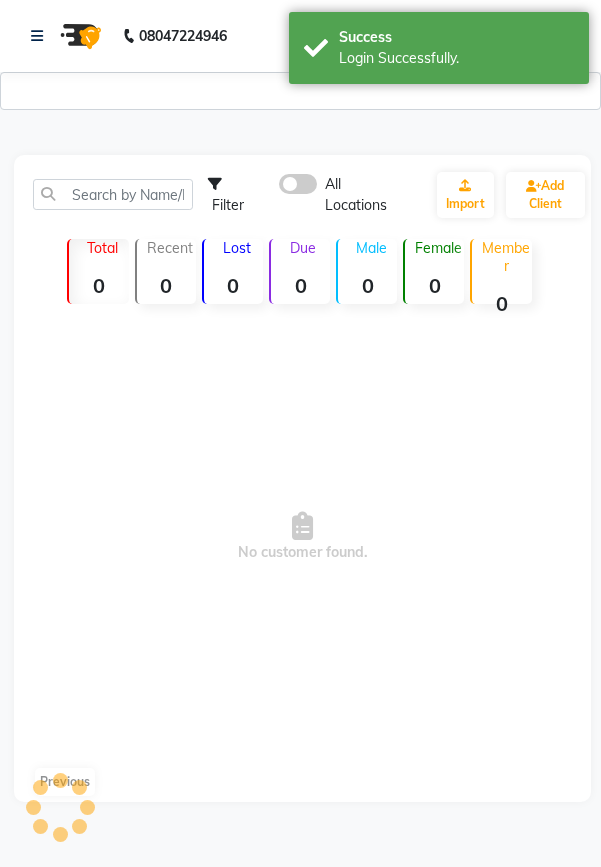 select on "en" 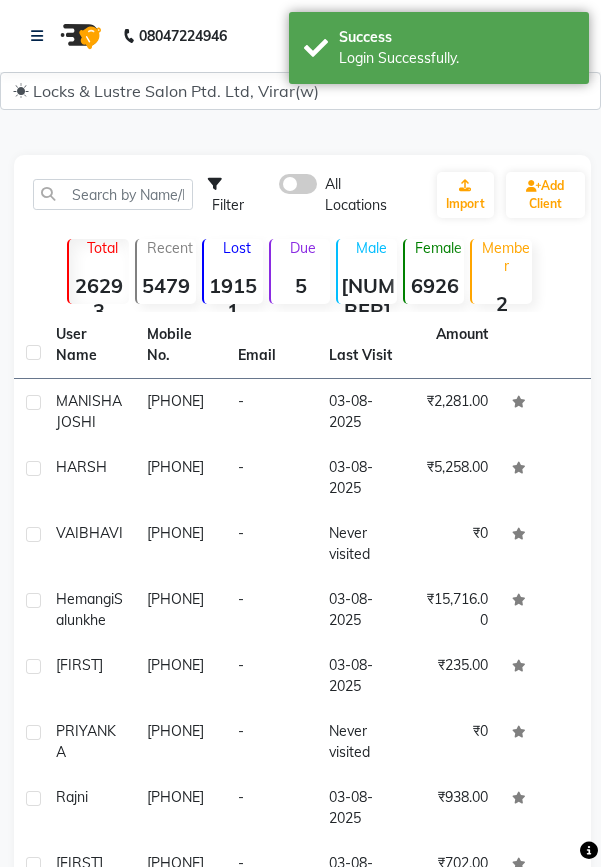 scroll, scrollTop: 0, scrollLeft: 0, axis: both 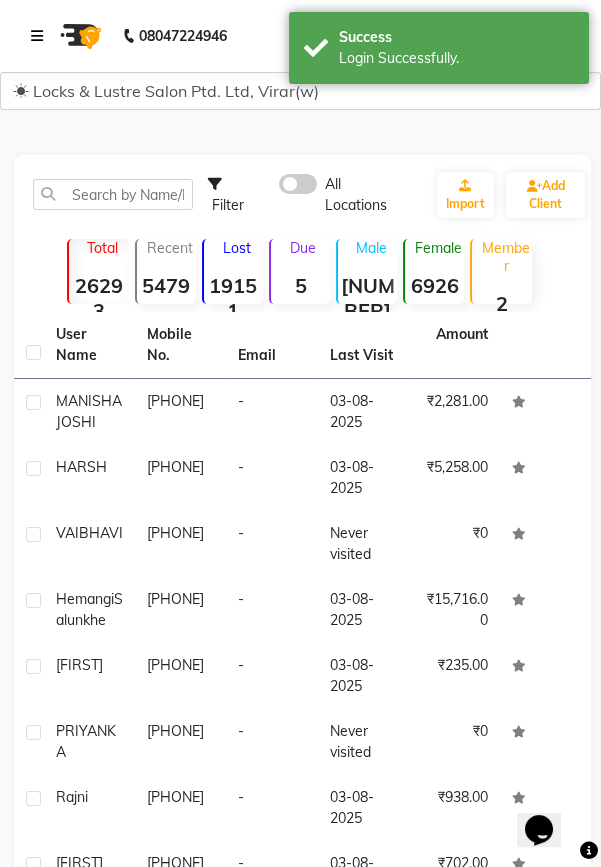 click at bounding box center (37, 36) 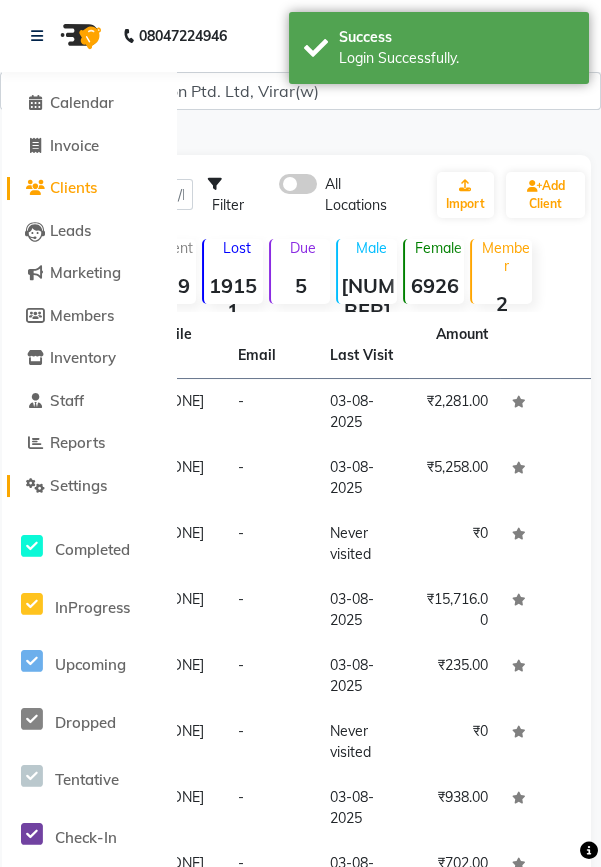 click on "Settings" 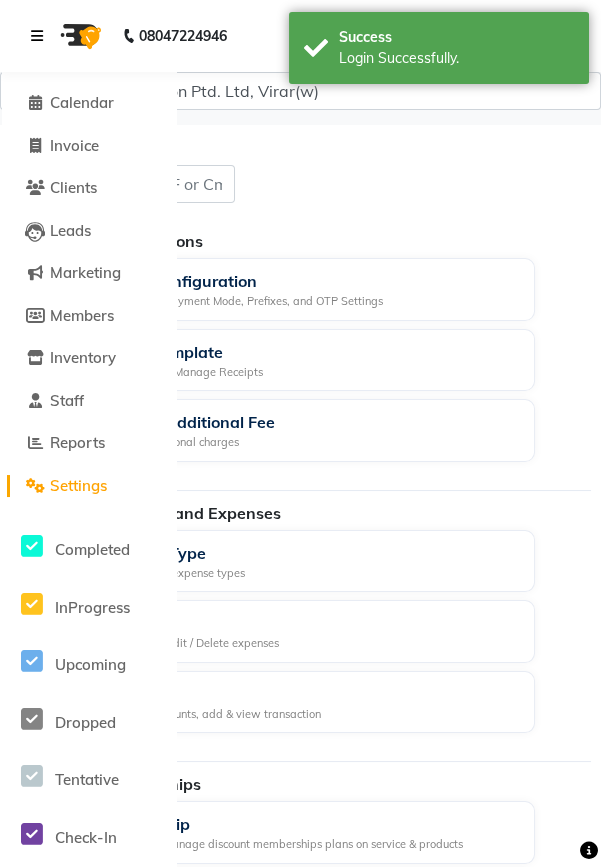 click at bounding box center (37, 36) 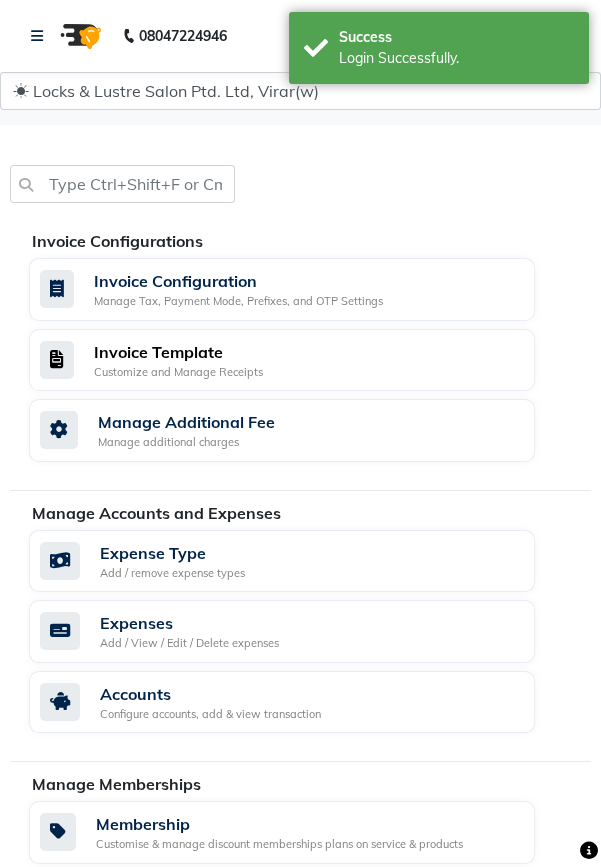 click on "Invoice Template Customize and Manage Receipts" 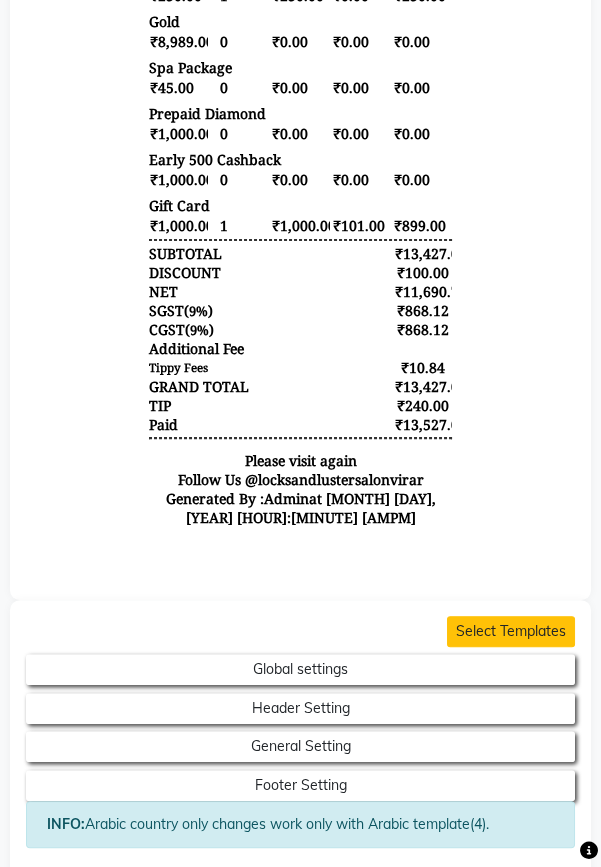 scroll, scrollTop: 879, scrollLeft: 0, axis: vertical 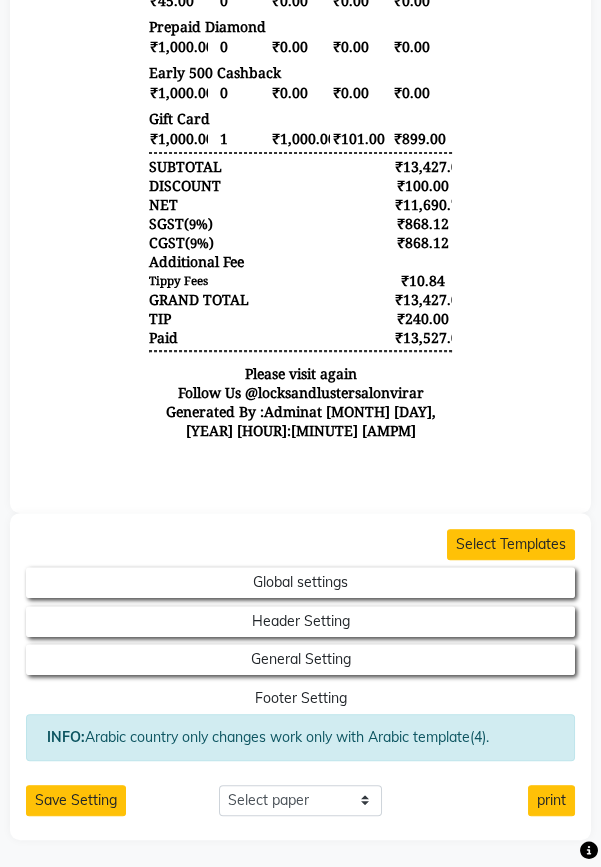 click on "Footer Setting" at bounding box center [300, 582] 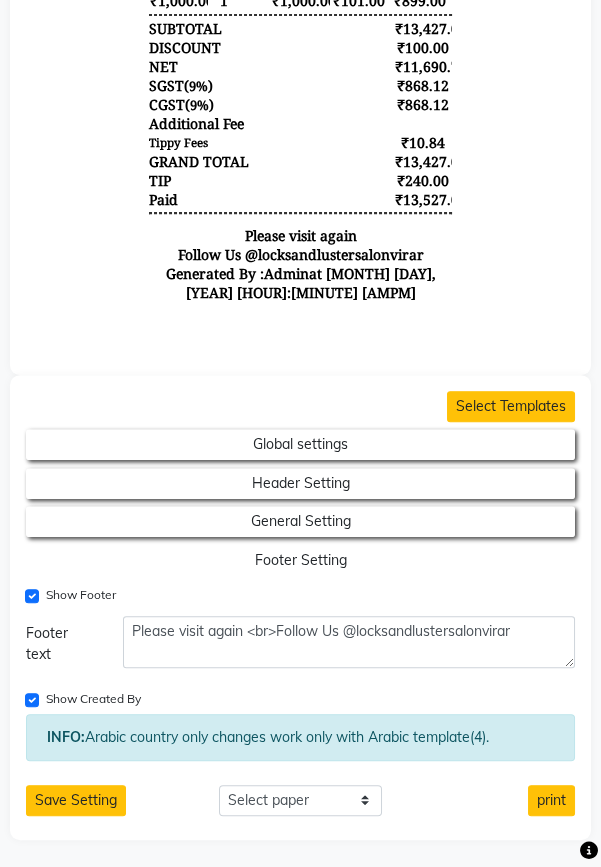 scroll, scrollTop: 16, scrollLeft: 0, axis: vertical 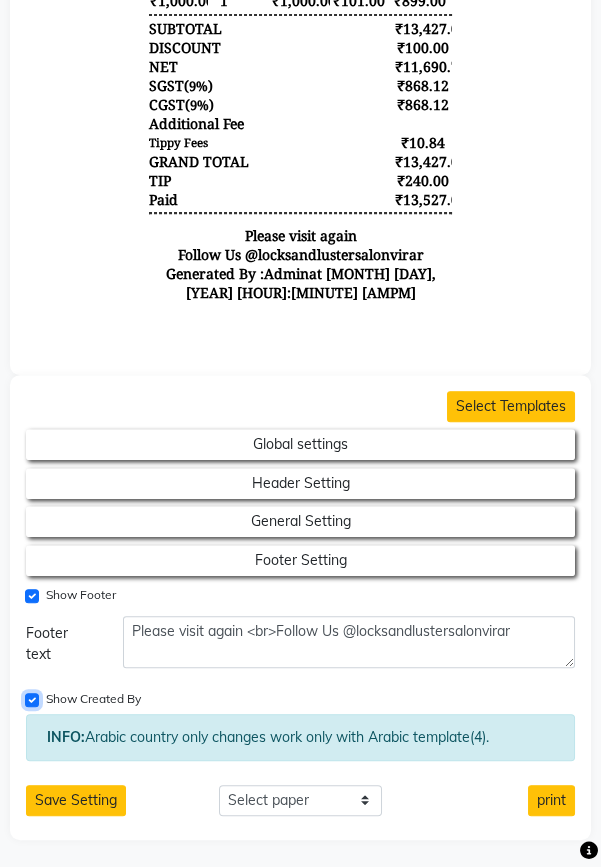 click on "Show Created By" at bounding box center (32, 700) 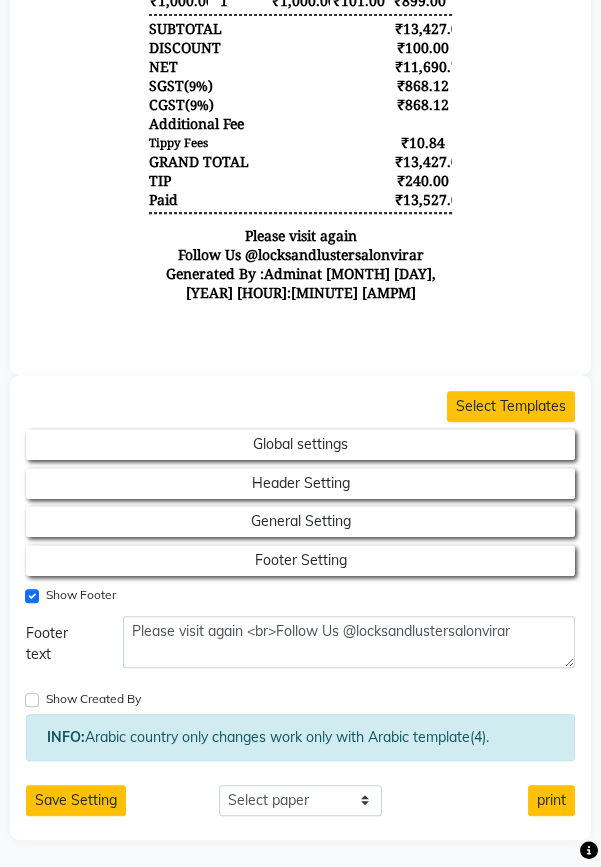 click on "Save Setting" 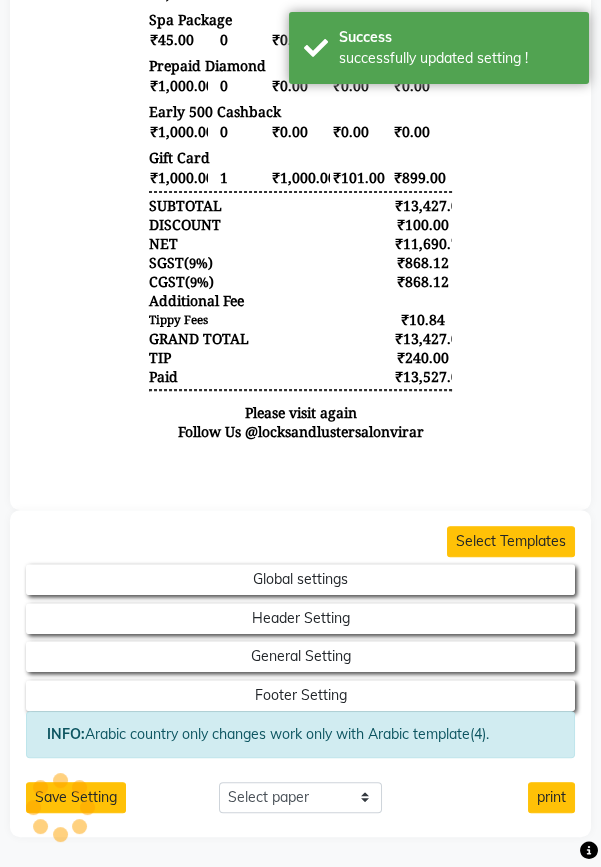 scroll, scrollTop: 837, scrollLeft: 0, axis: vertical 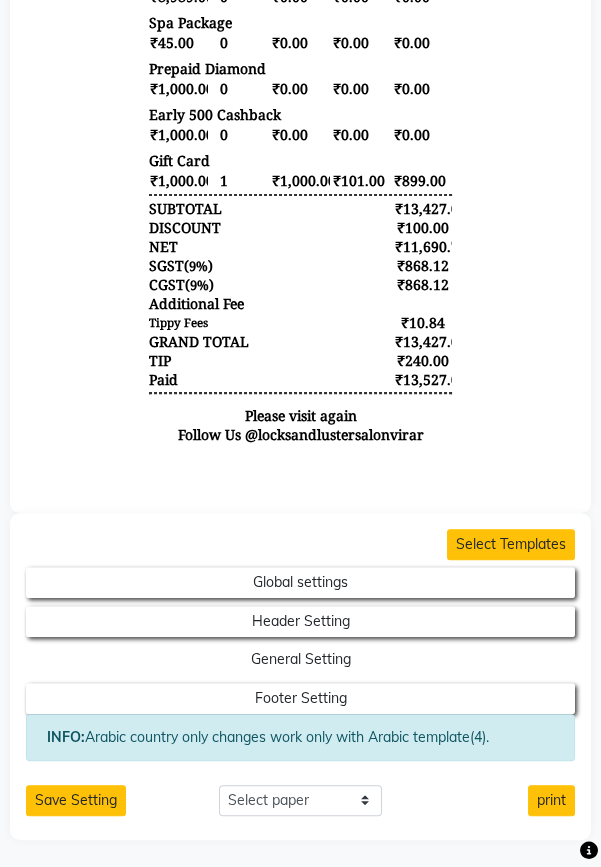 click on "General Setting" at bounding box center [300, 582] 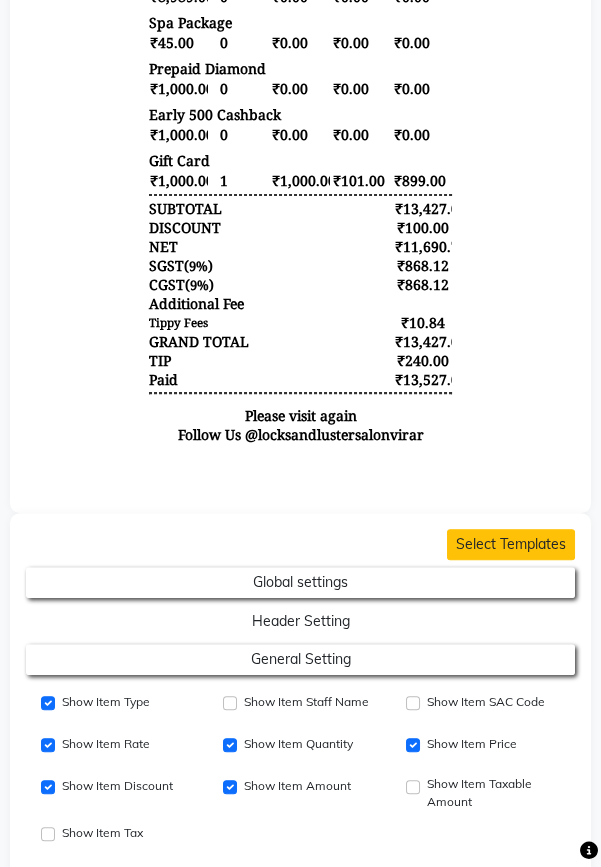 click on "Header Setting" at bounding box center [300, 582] 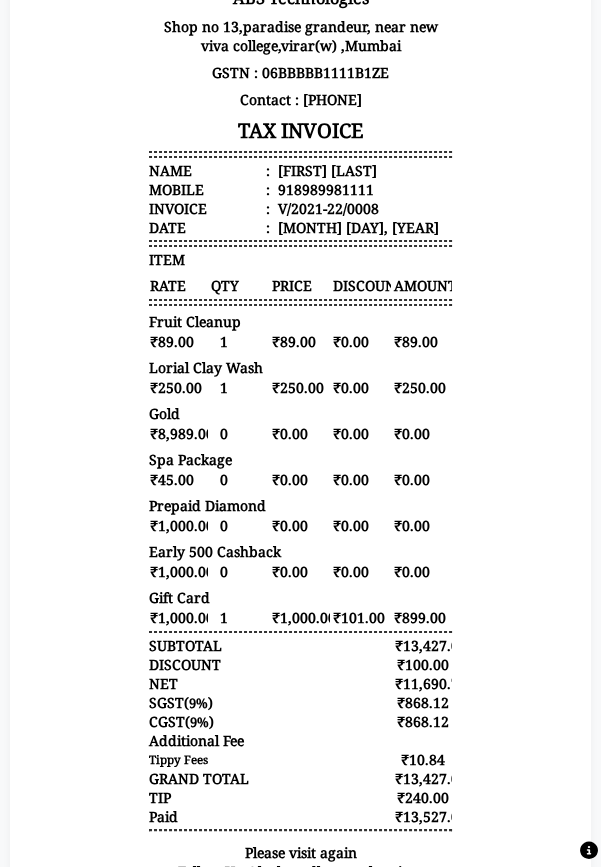 scroll, scrollTop: 363, scrollLeft: 0, axis: vertical 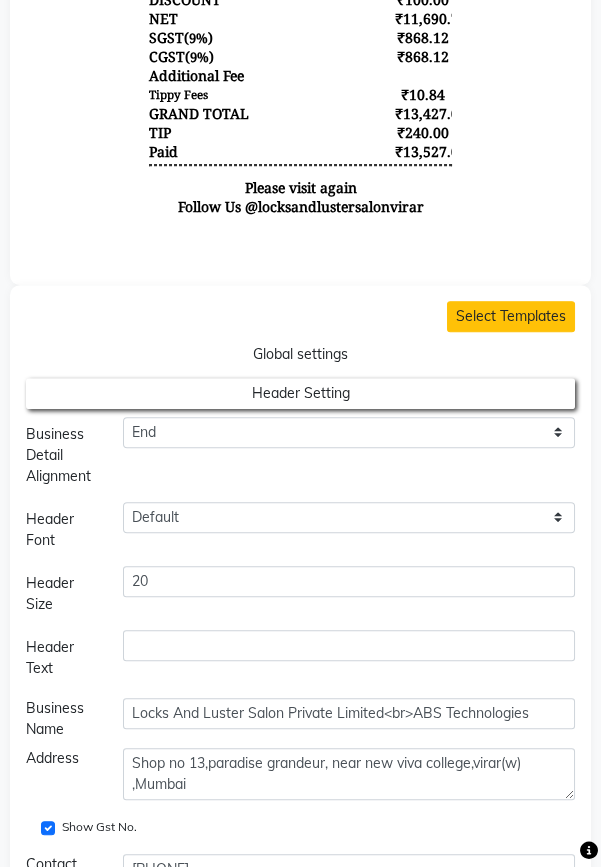 click on "Global settings" at bounding box center [300, 354] 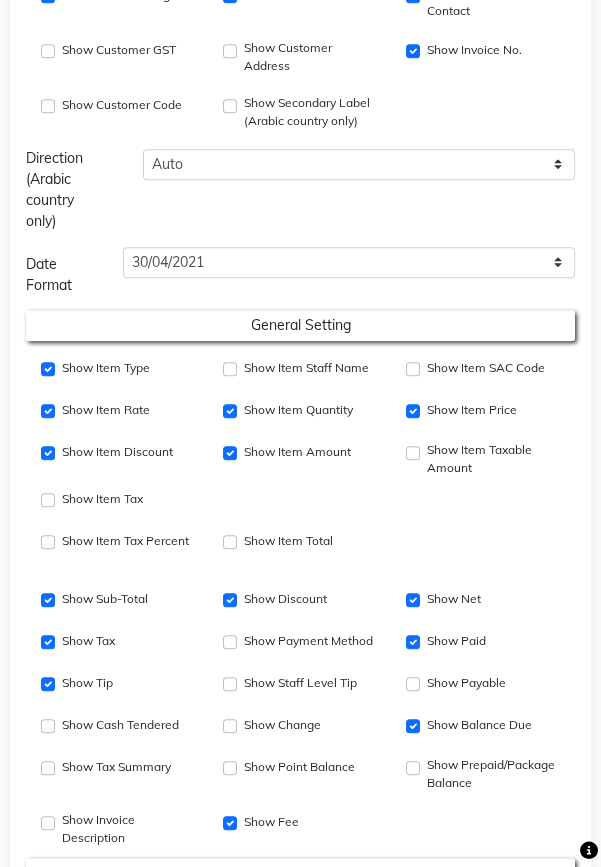 scroll, scrollTop: 2165, scrollLeft: 0, axis: vertical 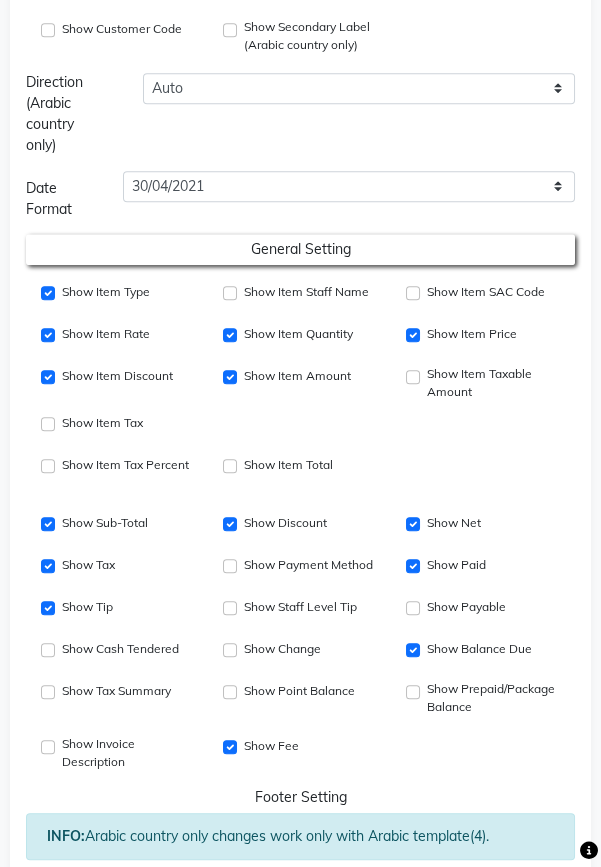 click on "Footer Setting" at bounding box center [300, -746] 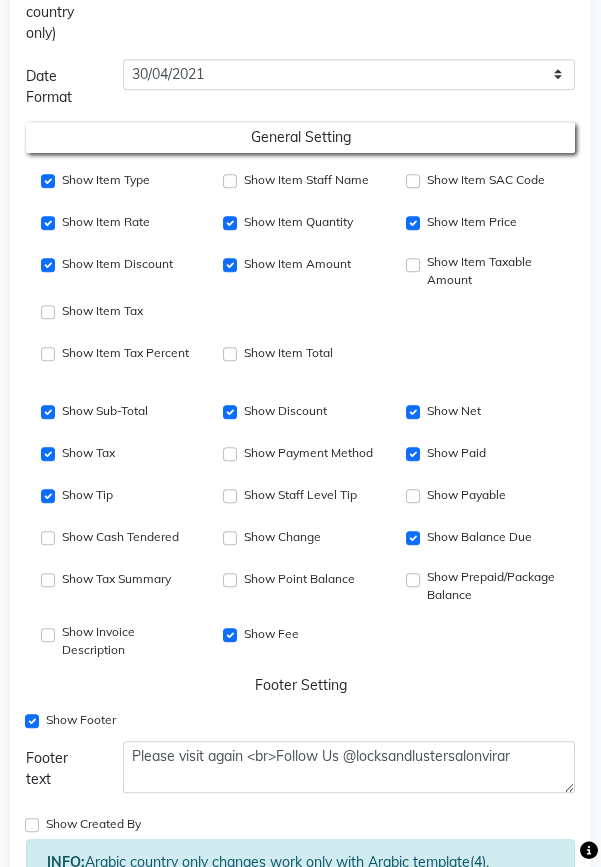 scroll, scrollTop: 2303, scrollLeft: 0, axis: vertical 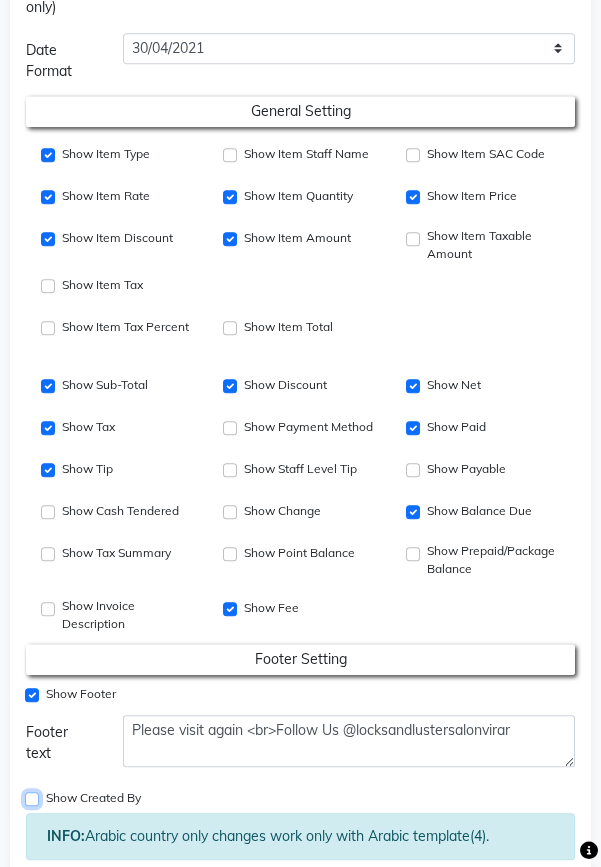 click on "Show Created By" at bounding box center [32, 799] 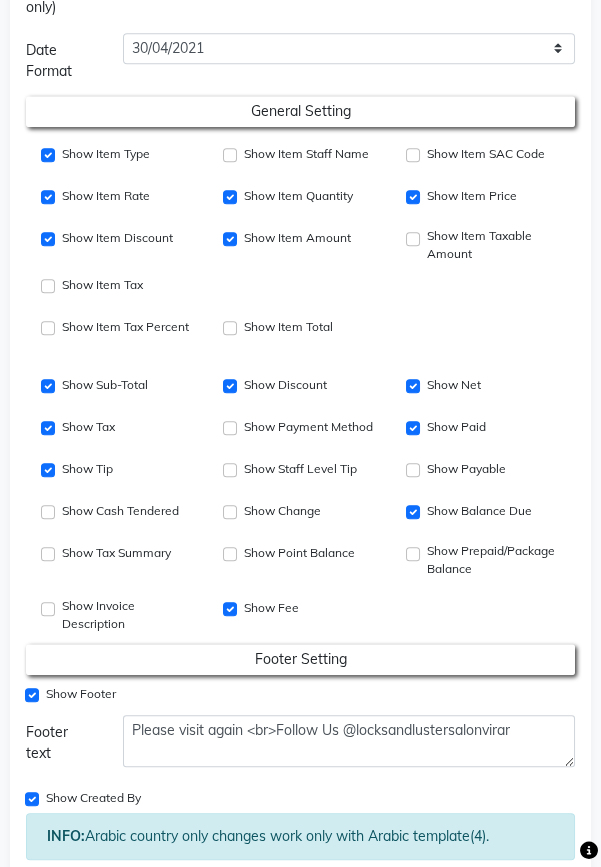 click on "Save Setting" 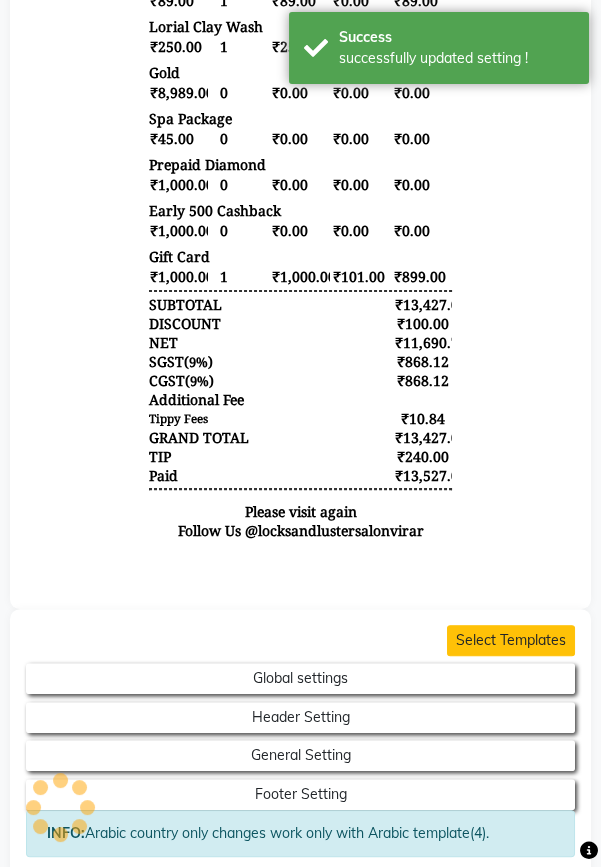 scroll, scrollTop: 783, scrollLeft: 0, axis: vertical 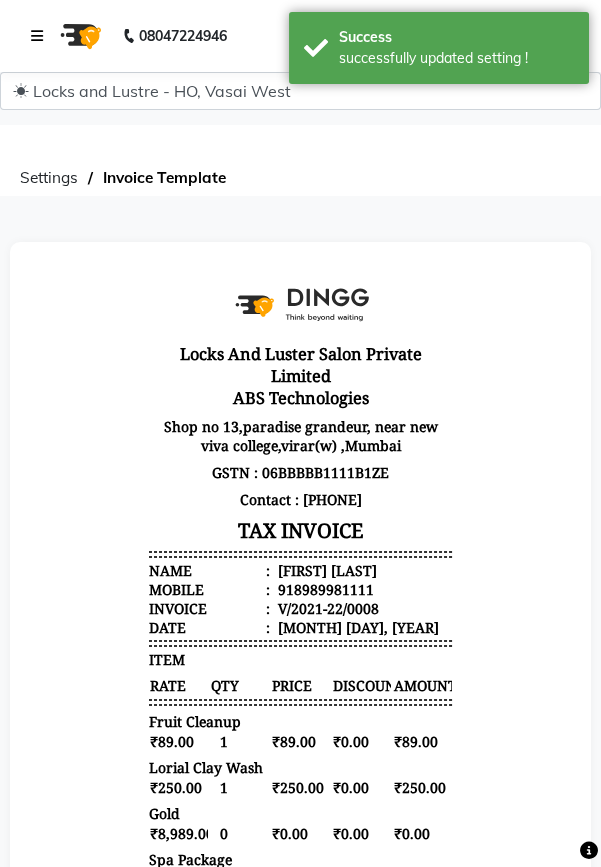 click at bounding box center (37, 36) 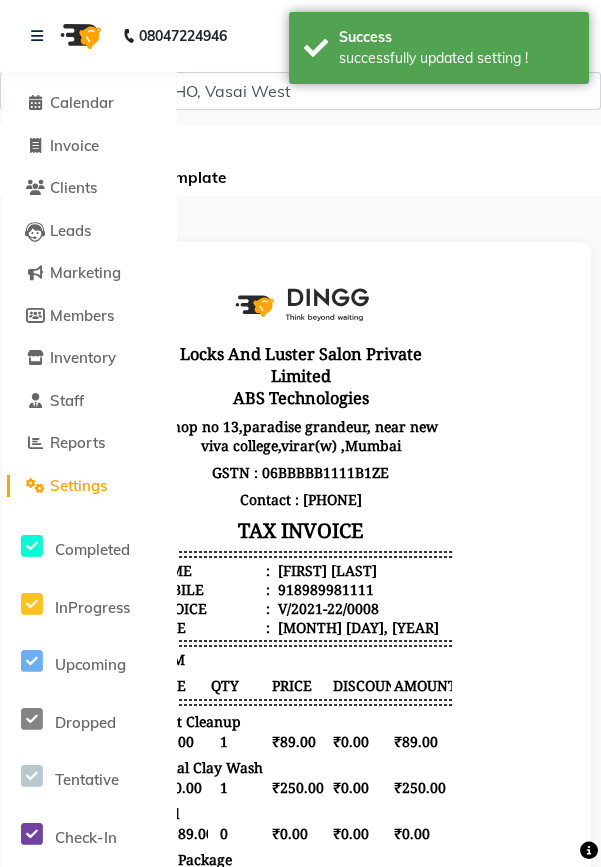 click on "Settings" 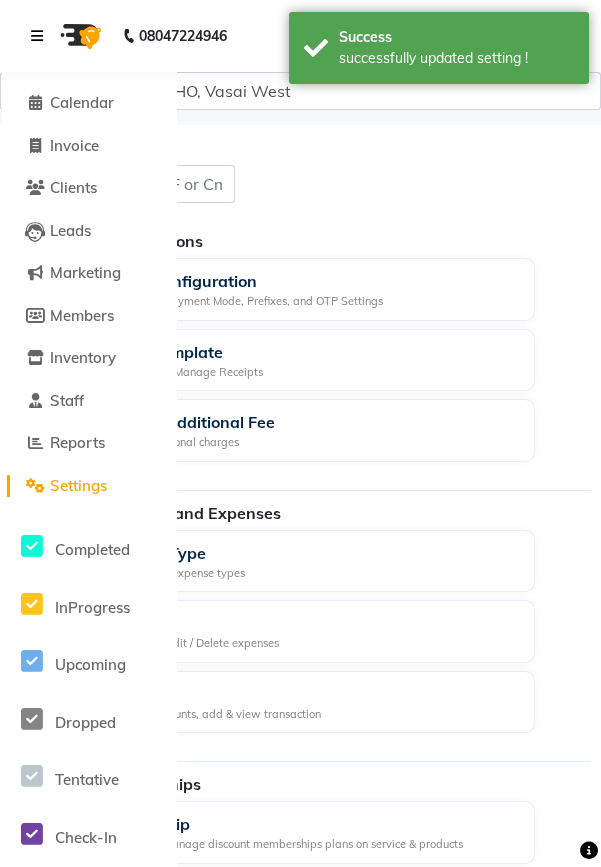 click at bounding box center [37, 36] 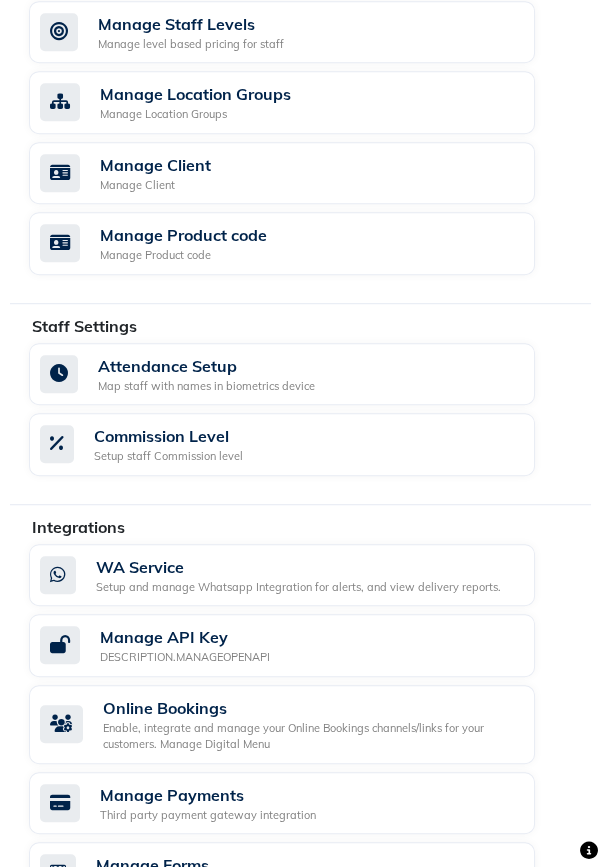 scroll, scrollTop: 1737, scrollLeft: 0, axis: vertical 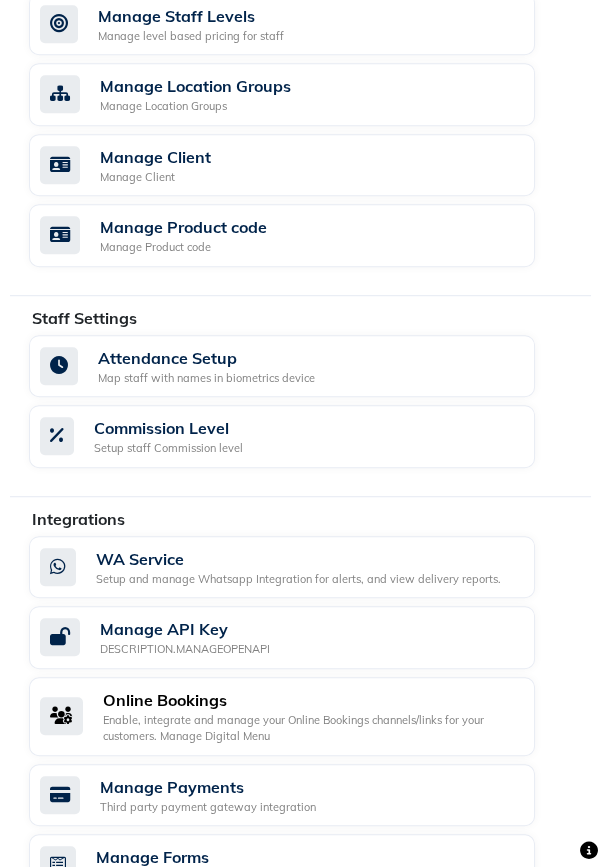 click on "Enable, integrate and manage your Online Bookings channels/links for your customers. Manage Digital Menu" 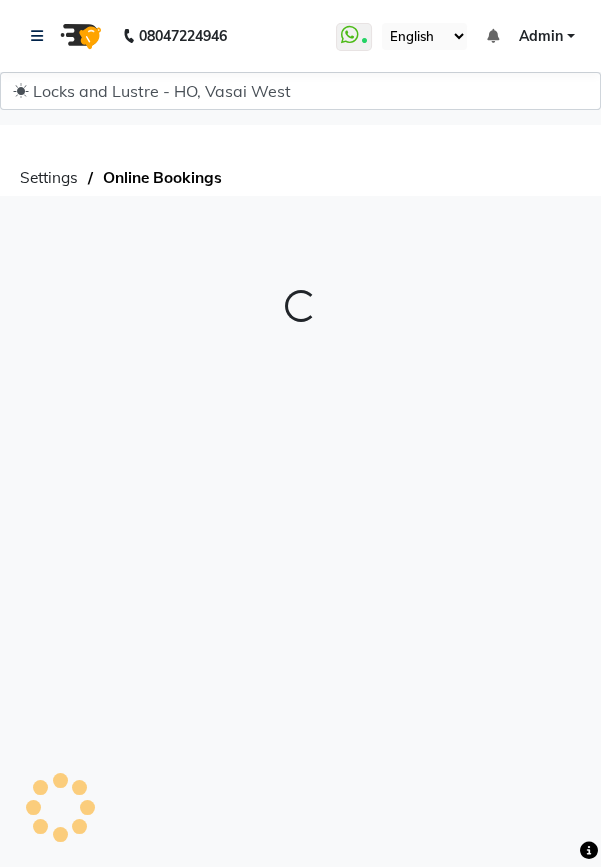 scroll, scrollTop: 0, scrollLeft: 0, axis: both 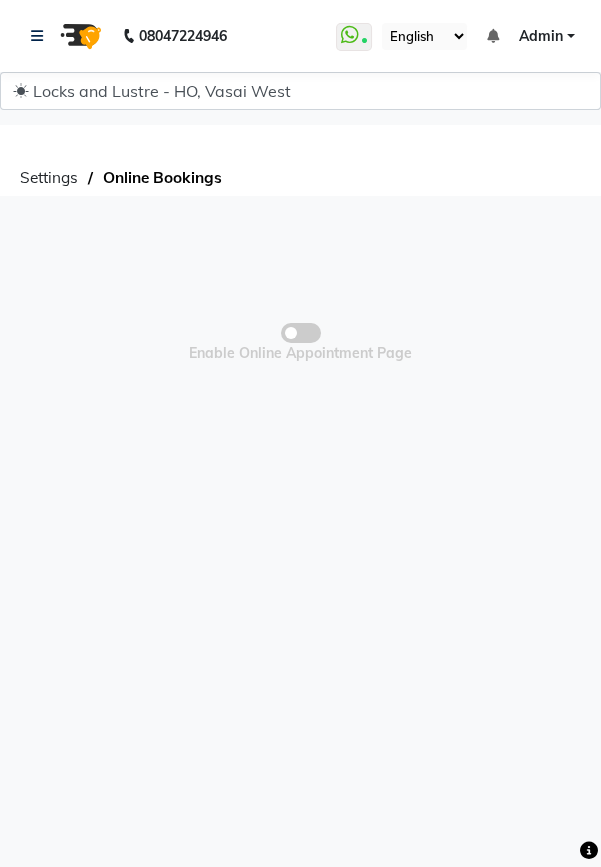 click at bounding box center (301, 333) 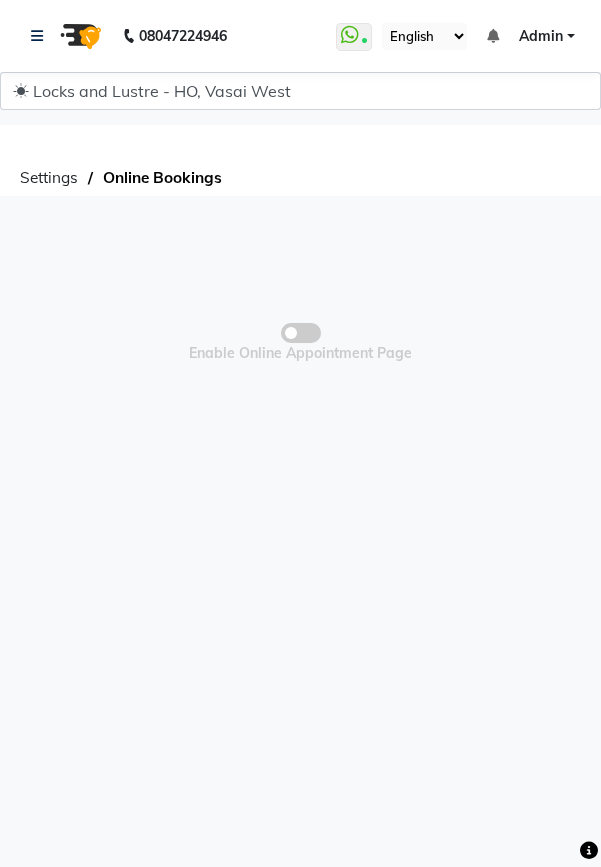 click at bounding box center [301, 336] 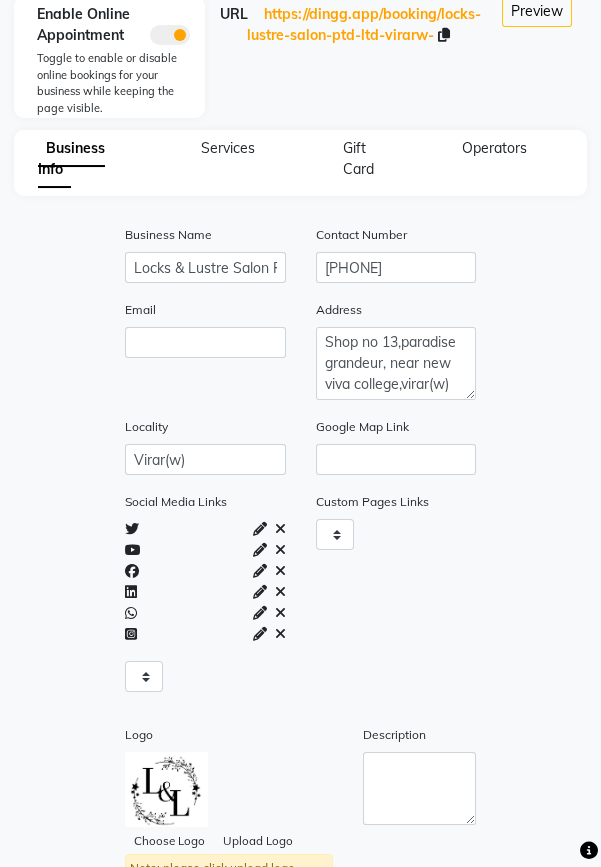 scroll, scrollTop: 238, scrollLeft: 0, axis: vertical 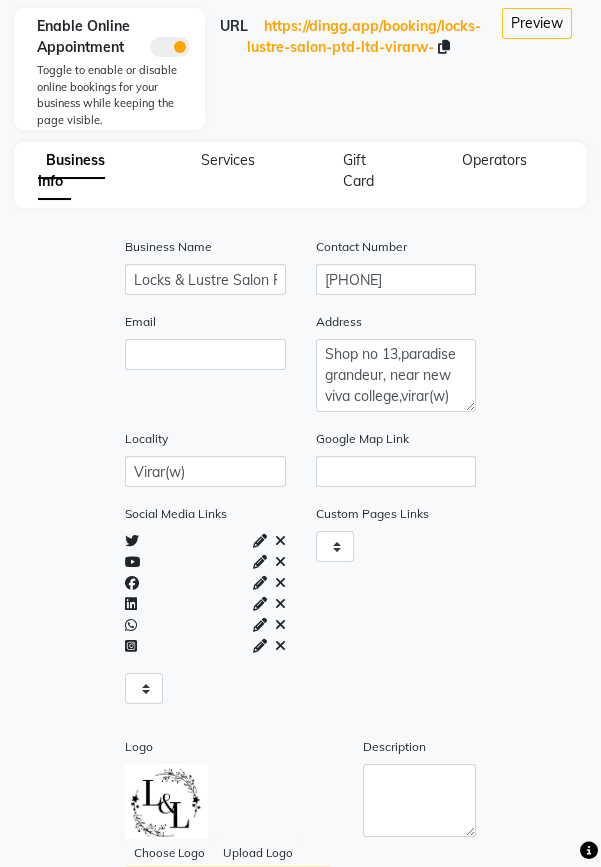 click on "Services" 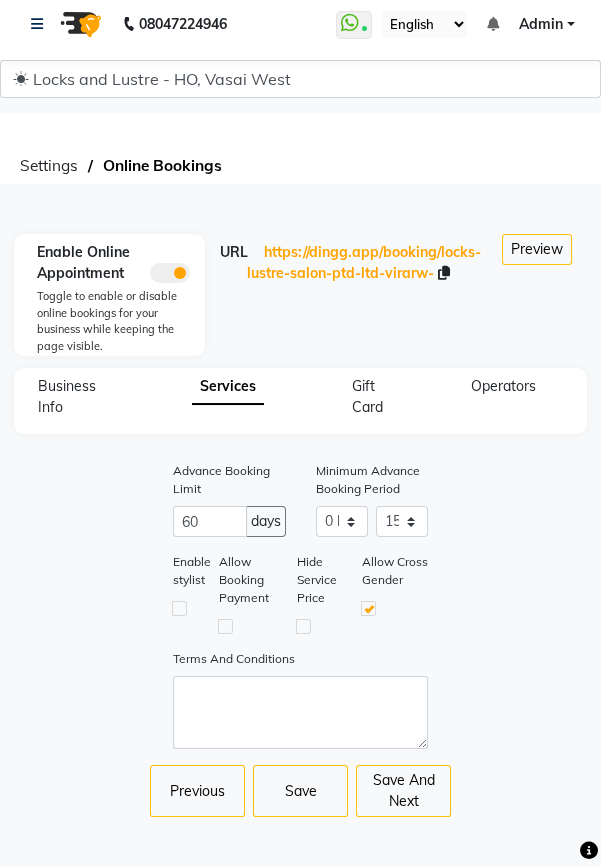 scroll, scrollTop: 13, scrollLeft: 0, axis: vertical 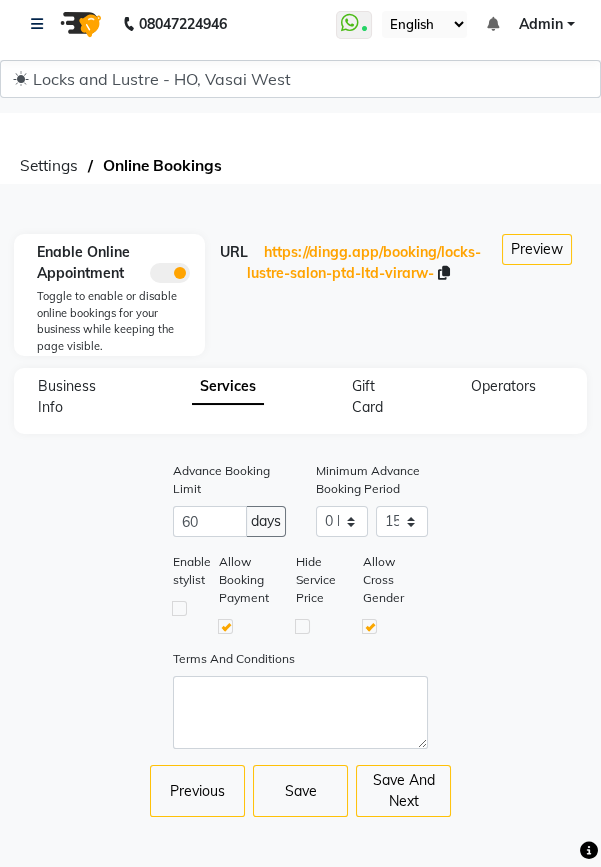 click 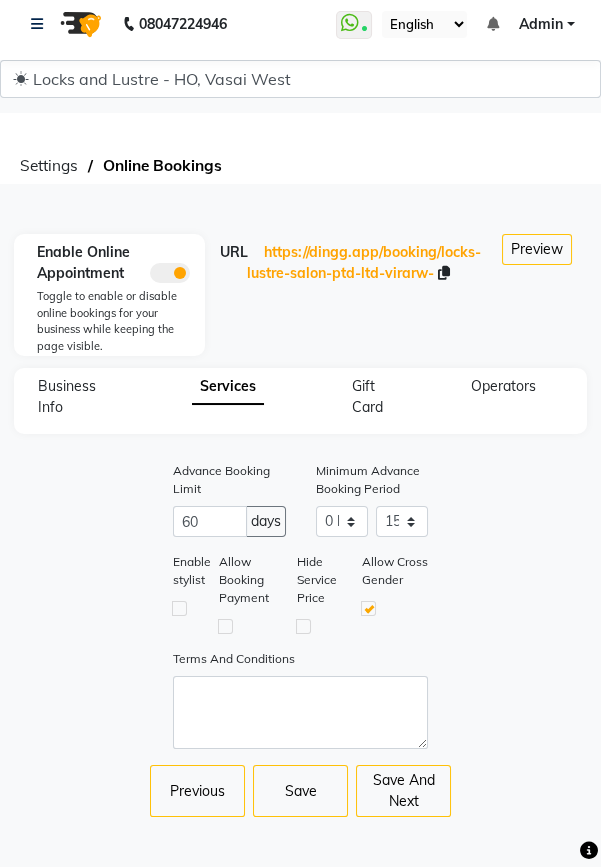 click 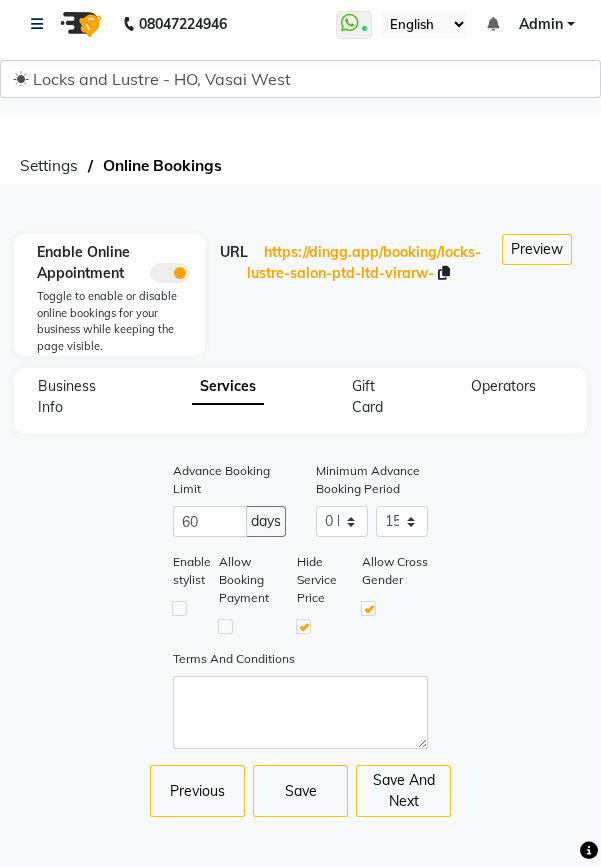 click on "Gift Card" 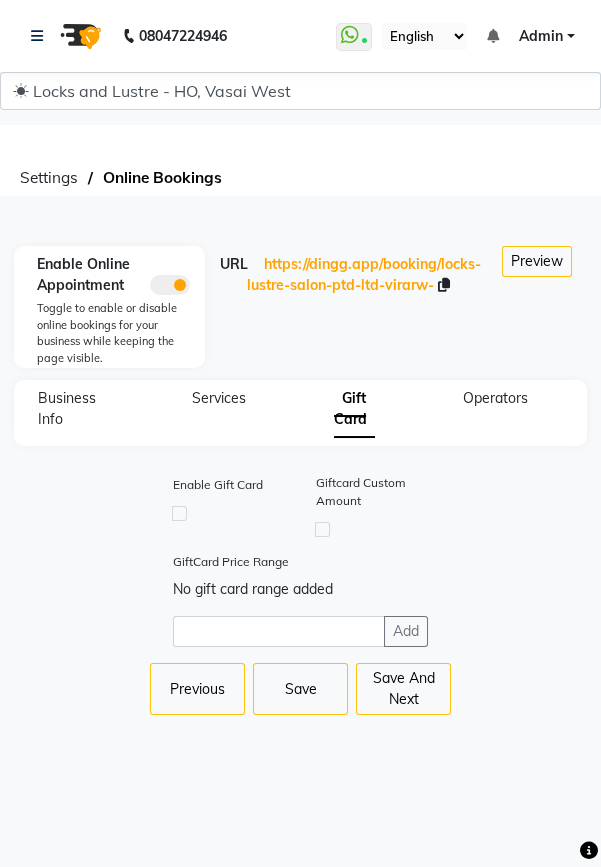 click 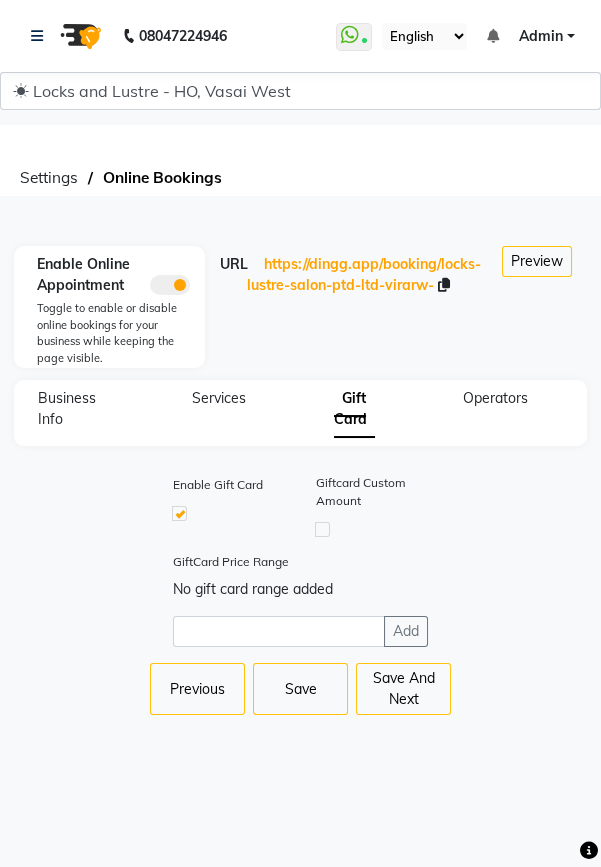click 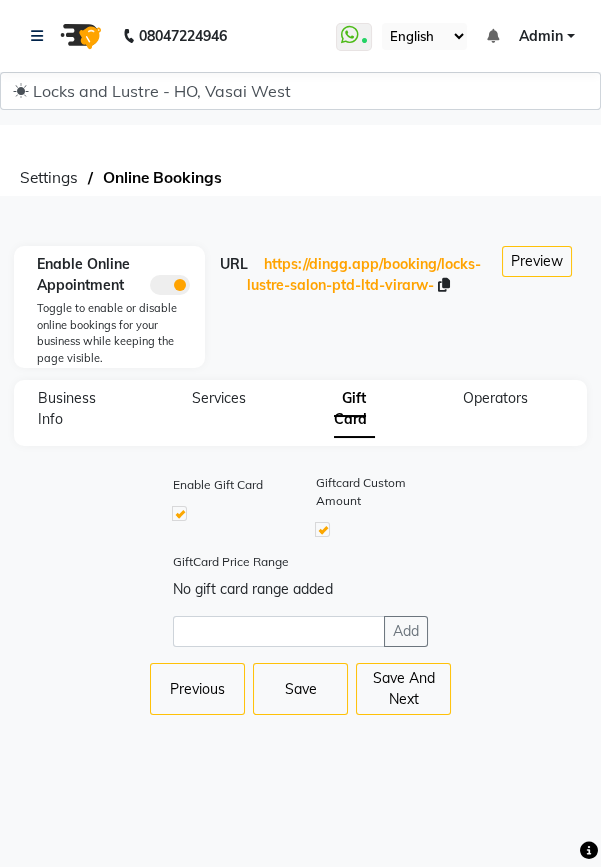 click on "Operators" 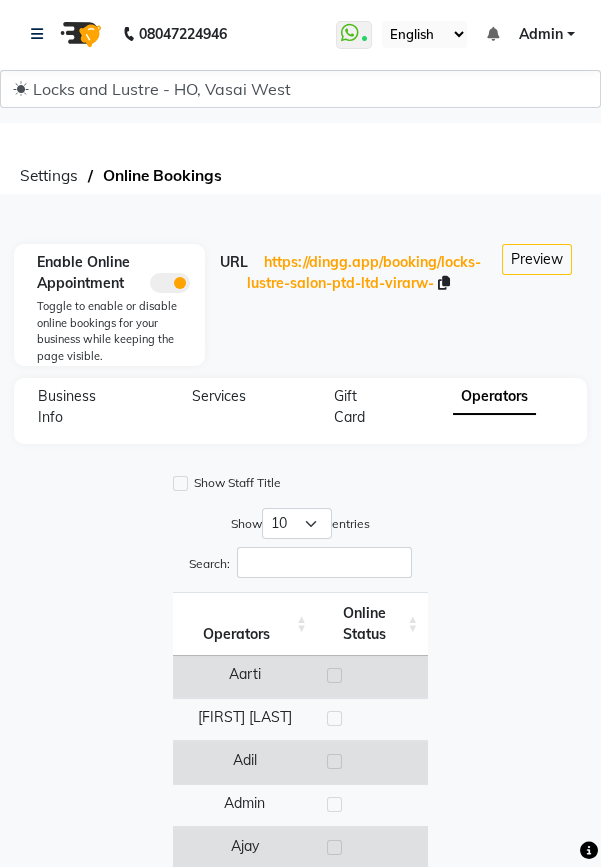 scroll, scrollTop: 0, scrollLeft: 0, axis: both 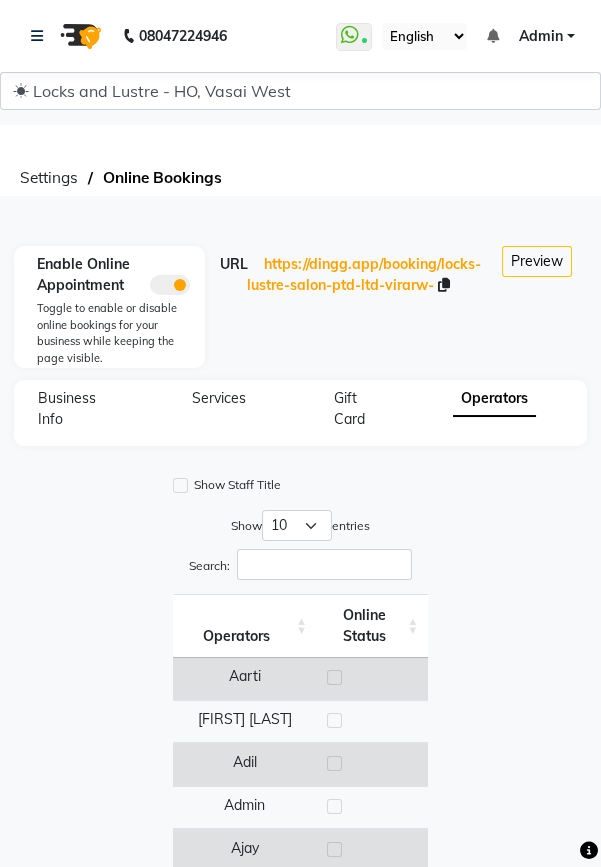 click on "Gift Card" 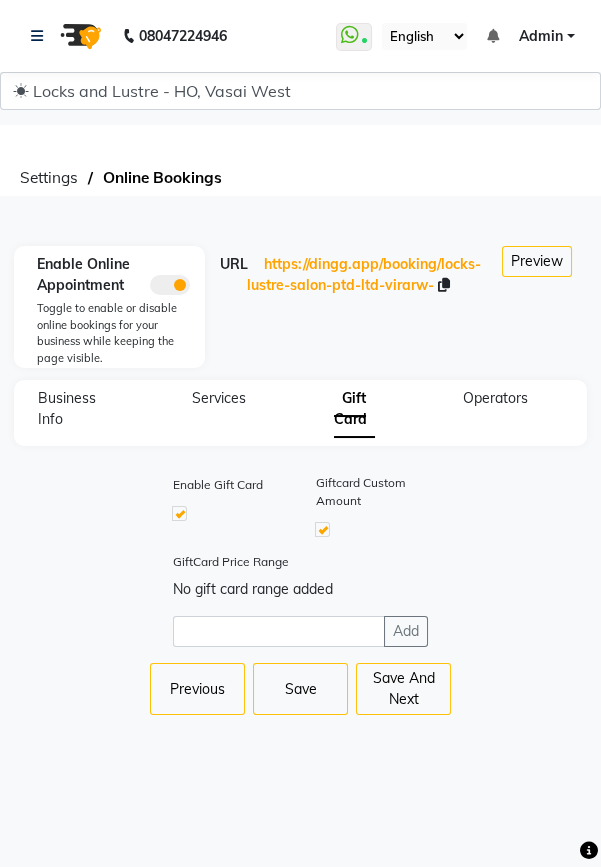 click on "Services" 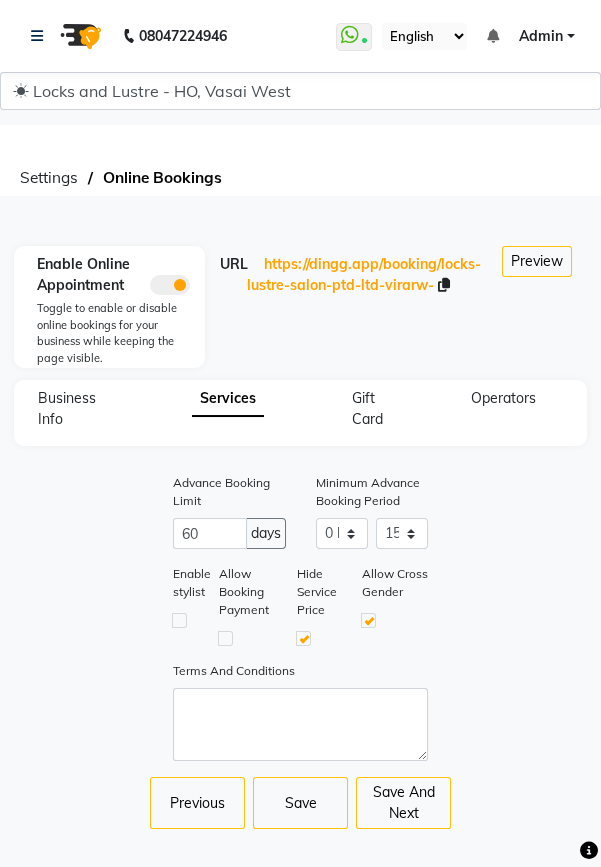 click on "Business Info" 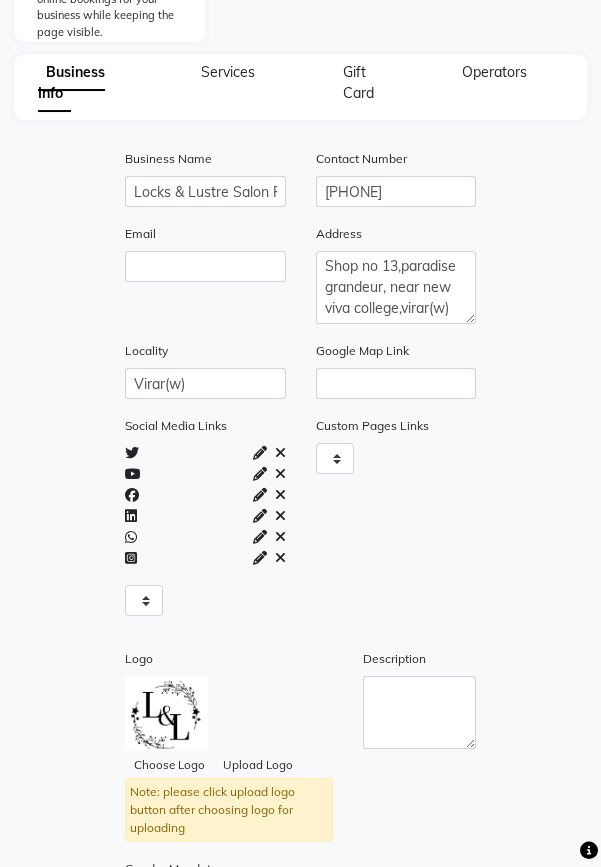 scroll, scrollTop: 386, scrollLeft: 0, axis: vertical 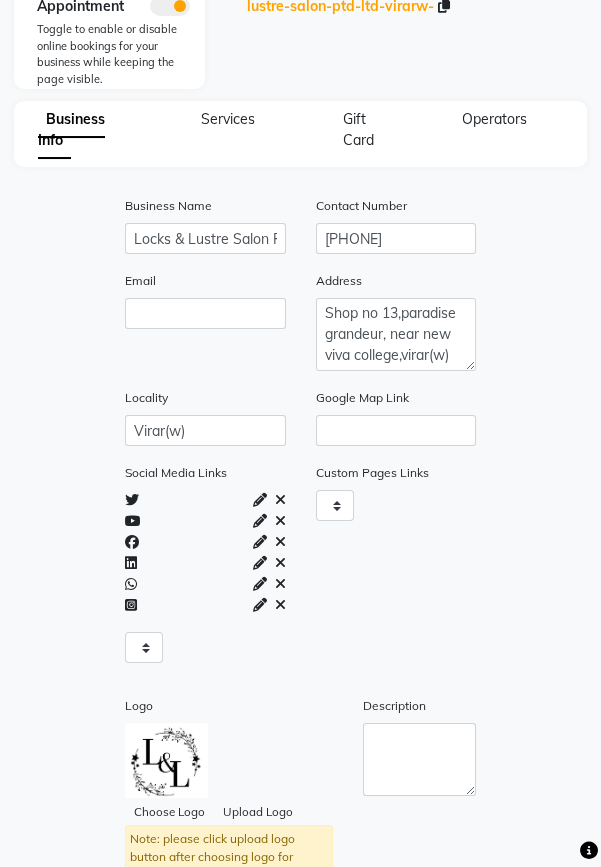 click on "Services" 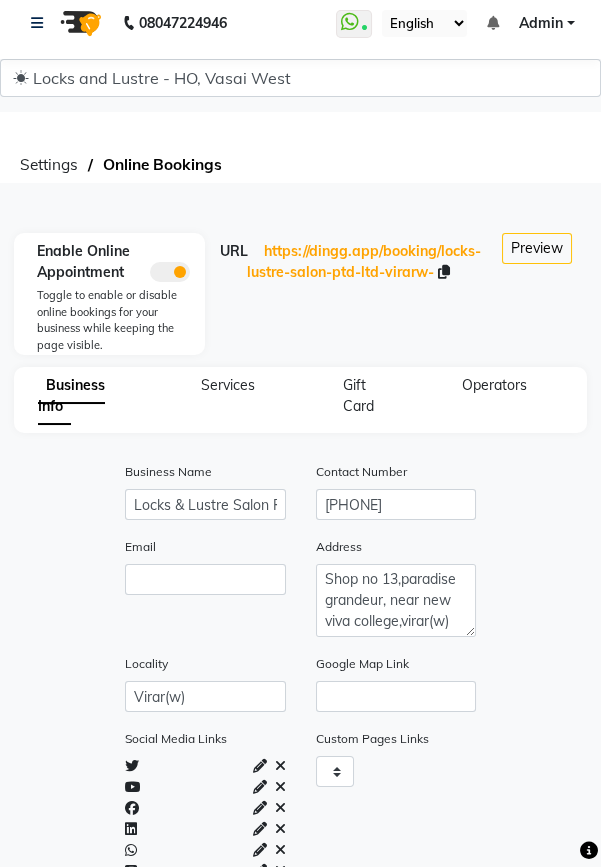 select on "15: 15" 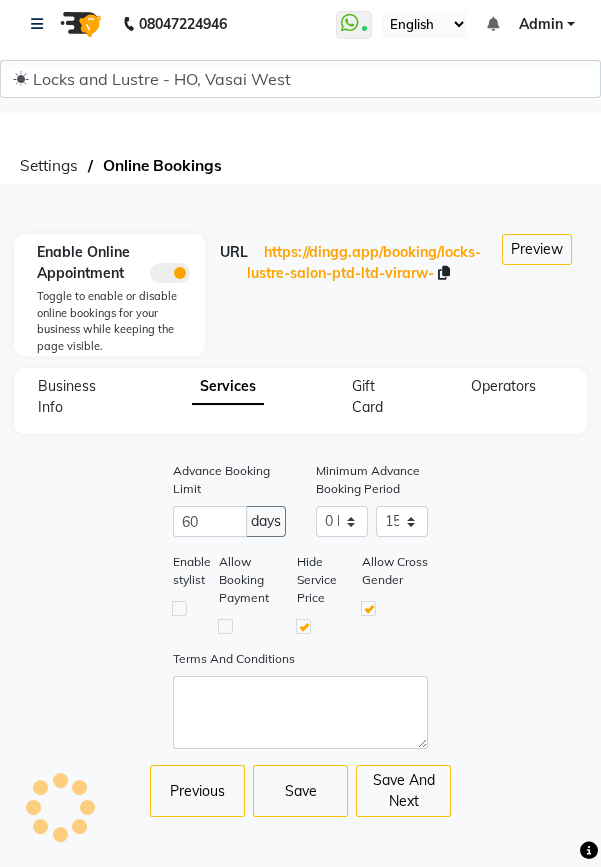 click on "Gift Card" 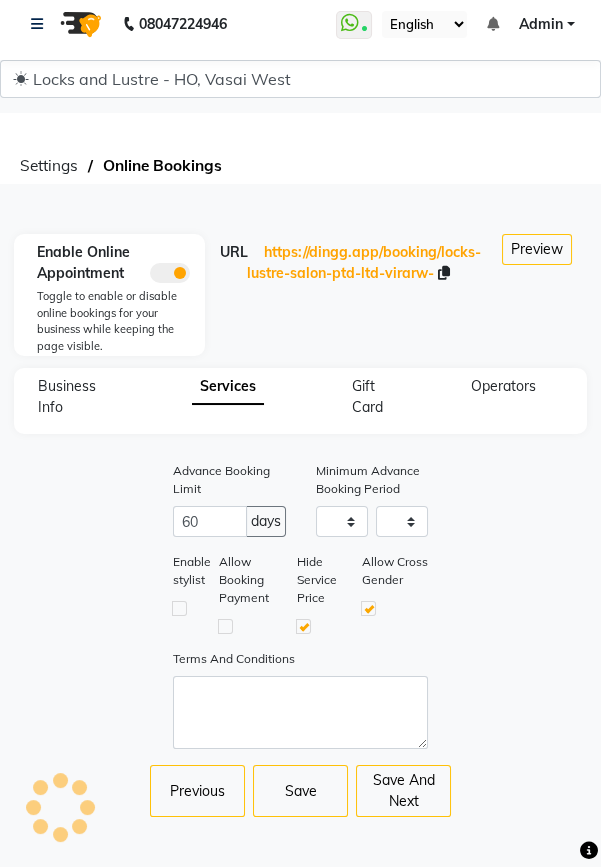 scroll, scrollTop: 0, scrollLeft: 0, axis: both 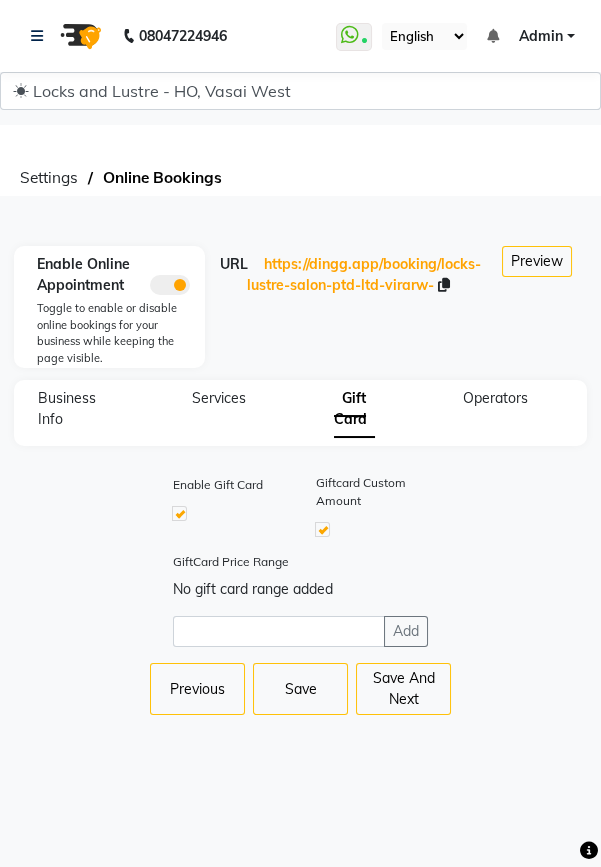 click on "Save" 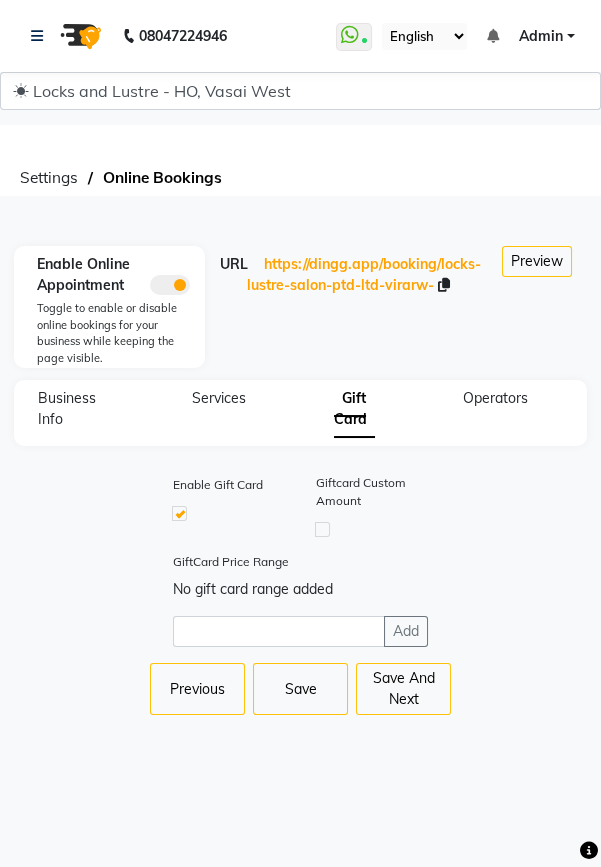 click on "Save" 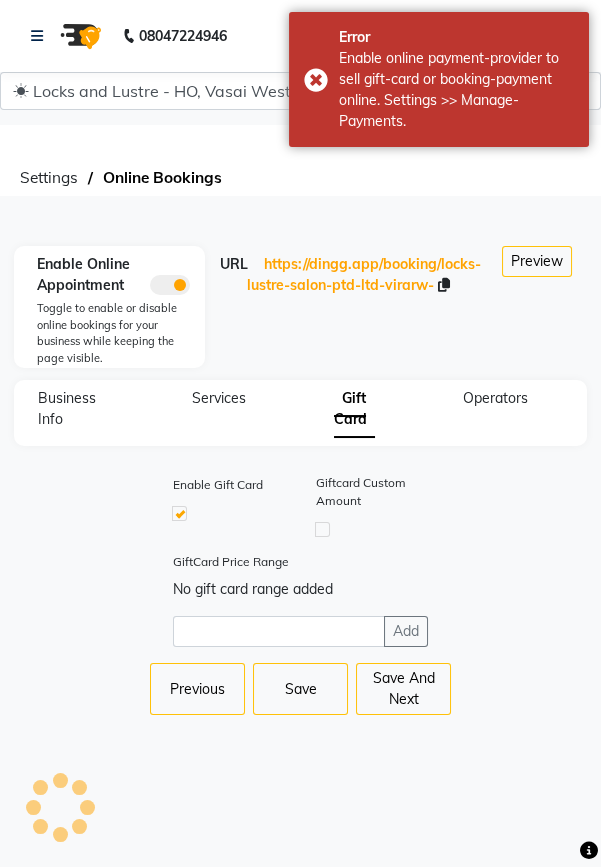 click on "Services" 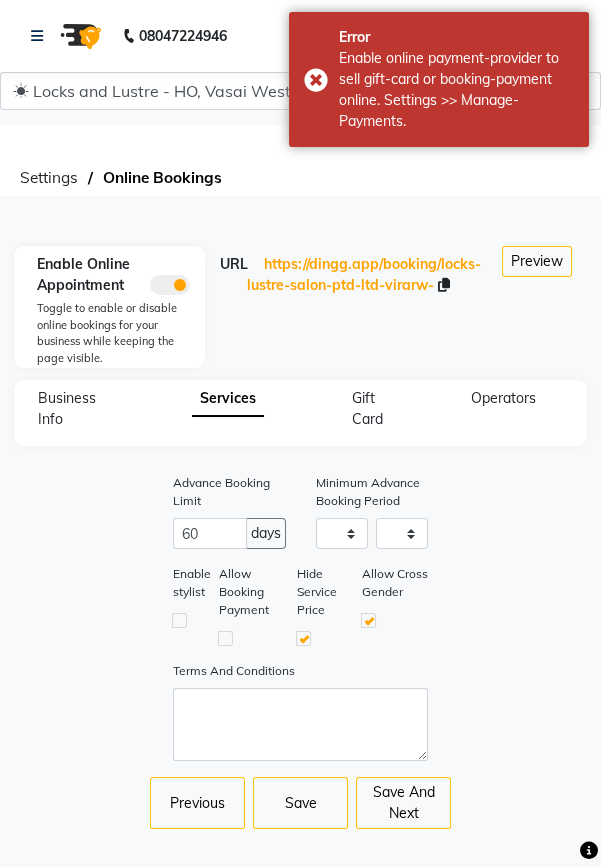 click on "Gift Card" 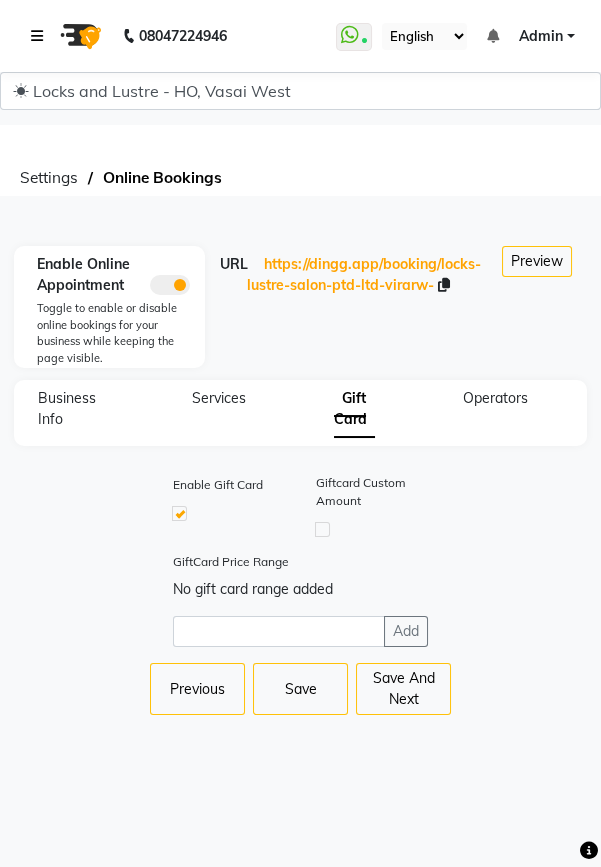 click at bounding box center [37, 36] 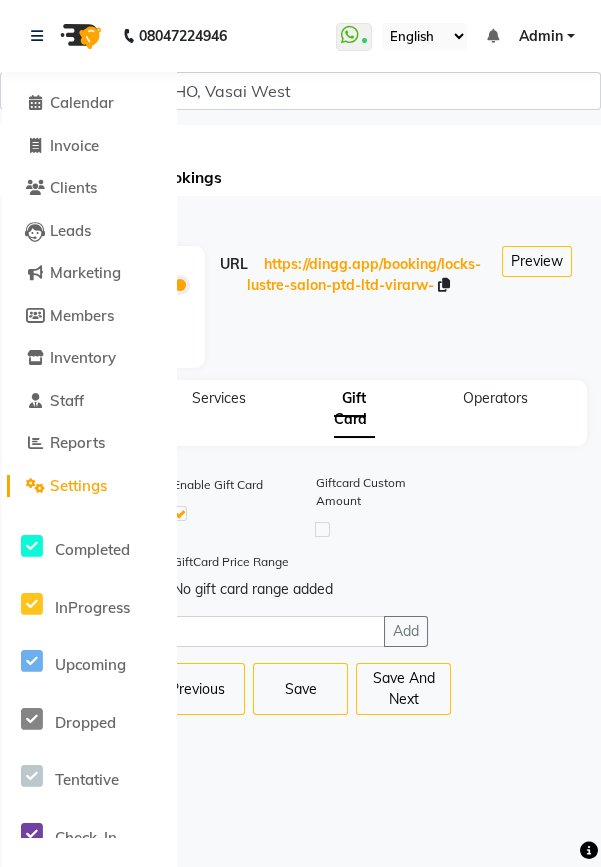 click on "Enable Gift Card Giftcard Custom Amount" 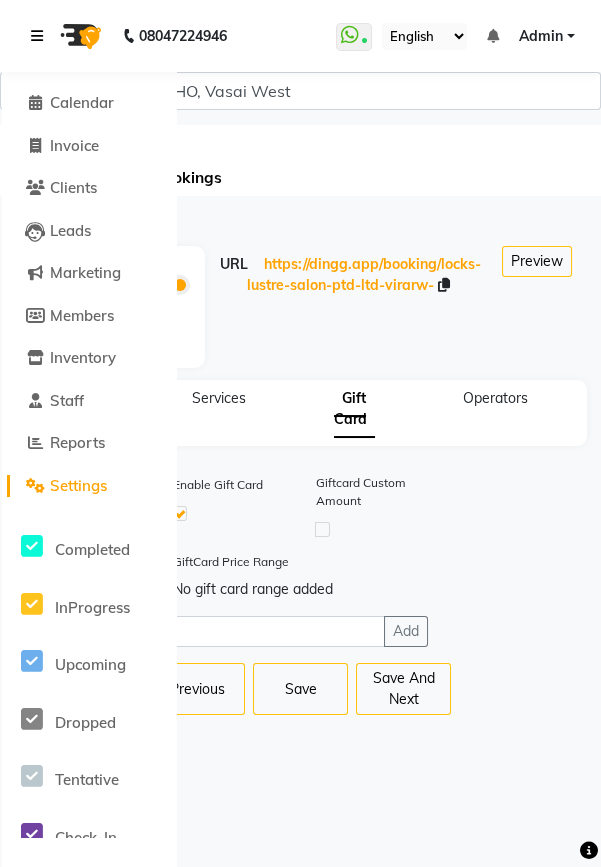 click at bounding box center (41, 36) 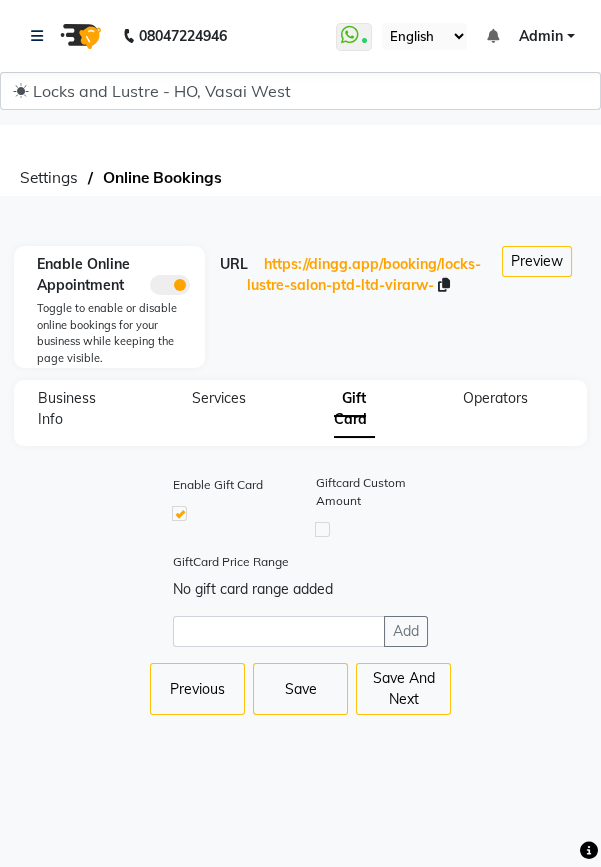 click 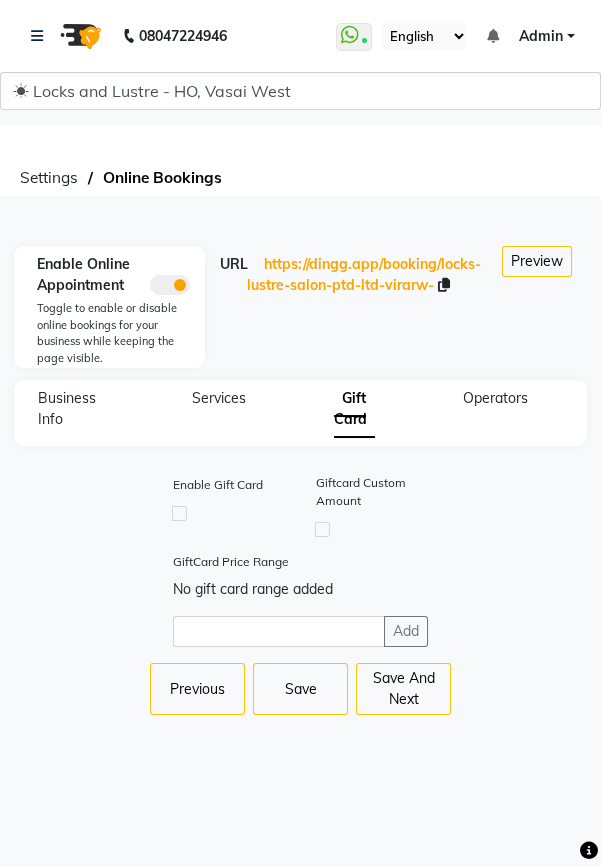 click on "Services" 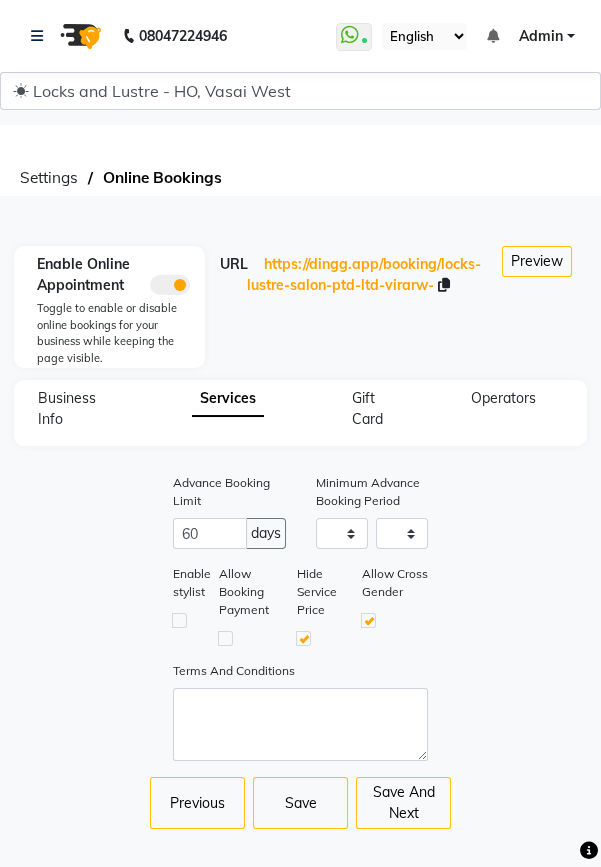 click on "Save" 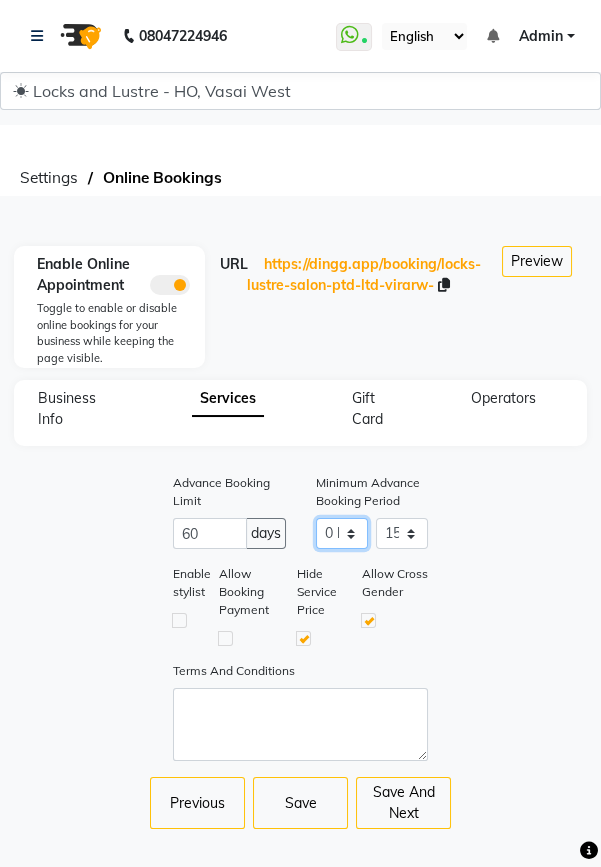 click on "0 hour 1 hour 2 hour 3 hour 4 hour 5 hour 6 hour 7 hour 8 hour 9 hour 10 hour 11 hour 12 hour 13 hour 14 hour 15 hour 16 hour 17 hour 18 hour 19 hour 20 hour 21 hour 22 hour 23 hour" 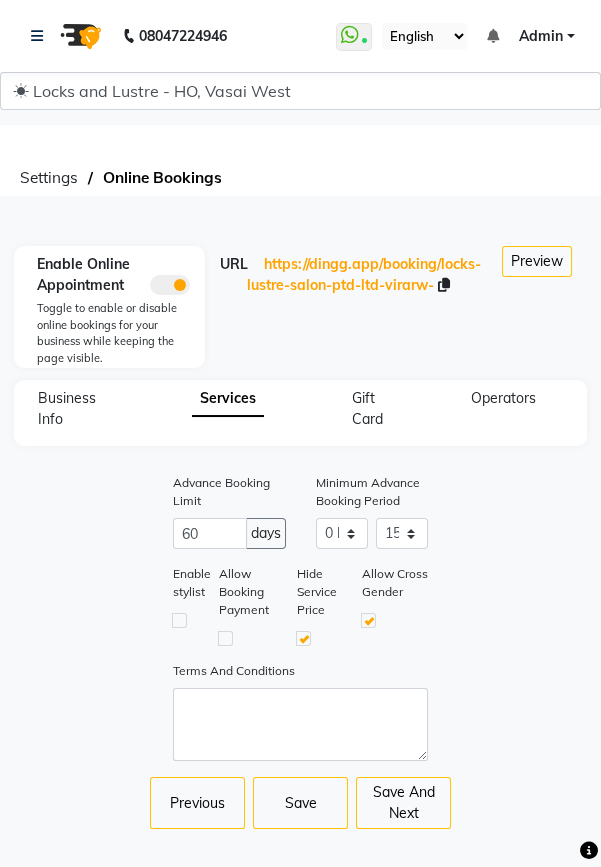 click on "Advance Booking Limit 60 days Minimum Advance Booking Period 0 hour 1 hour 2 hour 3 hour 4 hour 5 hour 6 hour 7 hour 8 hour 9 hour 10 hour 11 hour 12 hour 13 hour 14 hour 15 hour 16 hour 17 hour 18 hour 19 hour 20 hour 21 hour 22 hour 23 hour 0 min 1 min 2 min 3 min 4 min 5 min 6 min 7 min 8 min 9 min 10 min 11 min 12 min 13 min 14 min 15 min 16 min 17 min 18 min 19 min 20 min 21 min 22 min 23 min 24 min 25 min 26 min 27 min 28 min 29 min 30 min 31 min 32 min 33 min 34 min 35 min 36 min 37 min 38 min 39 min 40 min 41 min 42 min 43 min 44 min 45 min 46 min 47 min 48 min 49 min 50 min 51 min 52 min 53 min 54 min 55 min 56 min 57 min 58 min 59 min" 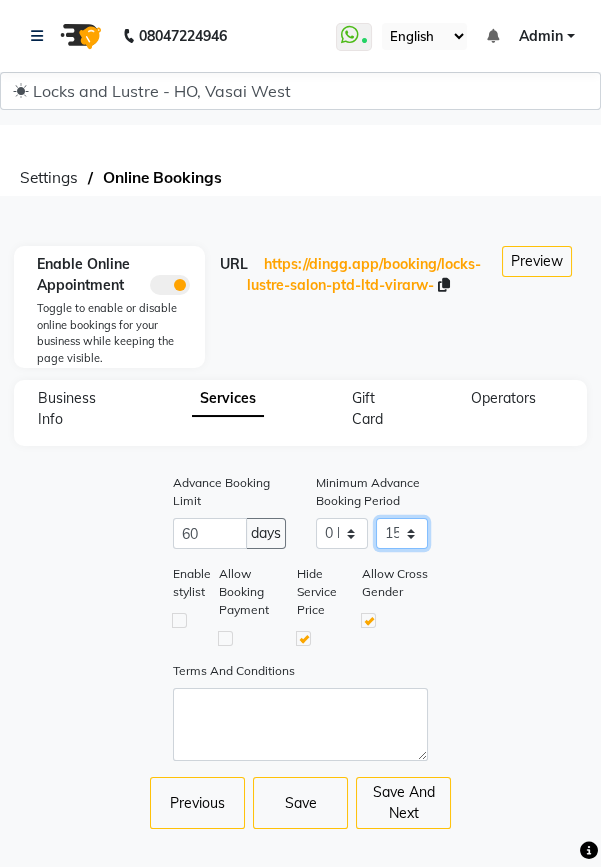 click on "0 min 1 min 2 min 3 min 4 min 5 min 6 min 7 min 8 min 9 min 10 min 11 min 12 min 13 min 14 min 15 min 16 min 17 min 18 min 19 min 20 min 21 min 22 min 23 min 24 min 25 min 26 min 27 min 28 min 29 min 30 min 31 min 32 min 33 min 34 min 35 min 36 min 37 min 38 min 39 min 40 min 41 min 42 min 43 min 44 min 45 min 46 min 47 min 48 min 49 min 50 min 51 min 52 min 53 min 54 min 55 min 56 min 57 min 58 min 59 min" 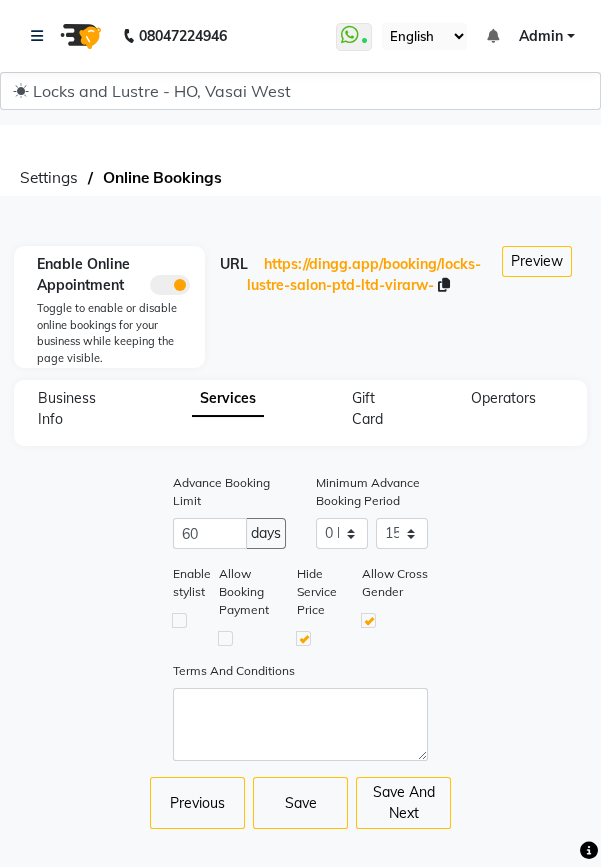 click on "Advance Booking Limit 60 days Minimum Advance Booking Period 0 hour 1 hour 2 hour 3 hour 4 hour 5 hour 6 hour 7 hour 8 hour 9 hour 10 hour 11 hour 12 hour 13 hour 14 hour 15 hour 16 hour 17 hour 18 hour 19 hour 20 hour 21 hour 22 hour 23 hour 0 min 1 min 2 min 3 min 4 min 5 min 6 min 7 min 8 min 9 min 10 min 11 min 12 min 13 min 14 min 15 min 16 min 17 min 18 min 19 min 20 min 21 min 22 min 23 min 24 min 25 min 26 min 27 min 28 min 29 min 30 min 31 min 32 min 33 min 34 min 35 min 36 min 37 min 38 min 39 min 40 min 41 min 42 min 43 min 44 min 45 min 46 min 47 min 48 min 49 min 50 min 51 min 52 min 53 min 54 min 55 min 56 min 57 min 58 min 59 min" 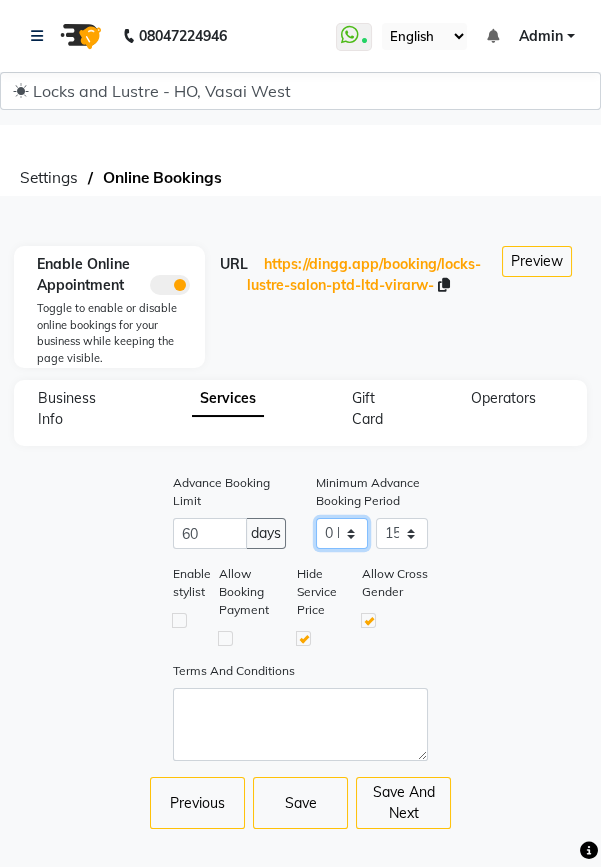click on "0 hour 1 hour 2 hour 3 hour 4 hour 5 hour 6 hour 7 hour 8 hour 9 hour 10 hour 11 hour 12 hour 13 hour 14 hour 15 hour 16 hour 17 hour 18 hour 19 hour 20 hour 21 hour 22 hour 23 hour" 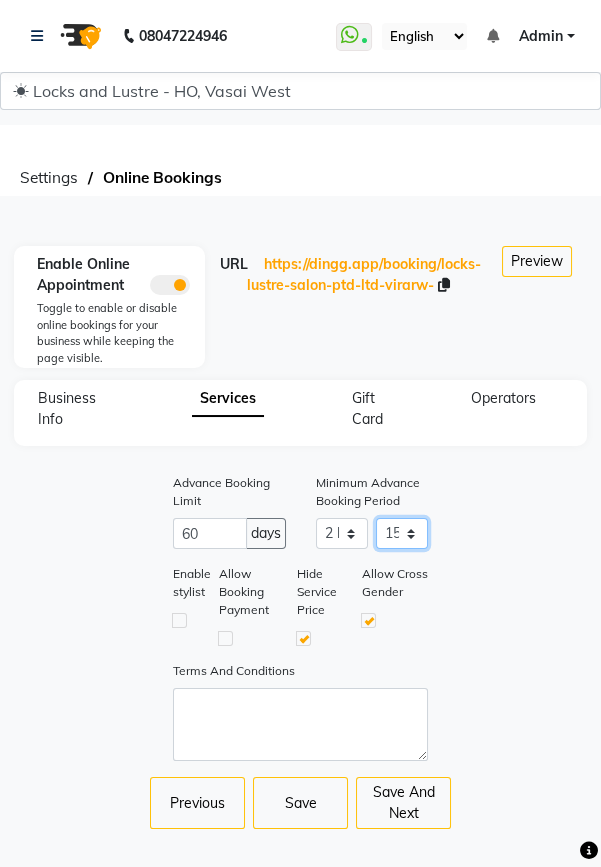 click on "0 min 1 min 2 min 3 min 4 min 5 min 6 min 7 min 8 min 9 min 10 min 11 min 12 min 13 min 14 min 15 min 16 min 17 min 18 min 19 min 20 min 21 min 22 min 23 min 24 min 25 min 26 min 27 min 28 min 29 min 30 min 31 min 32 min 33 min 34 min 35 min 36 min 37 min 38 min 39 min 40 min 41 min 42 min 43 min 44 min 45 min 46 min 47 min 48 min 49 min 50 min 51 min 52 min 53 min 54 min 55 min 56 min 57 min 58 min 59 min" 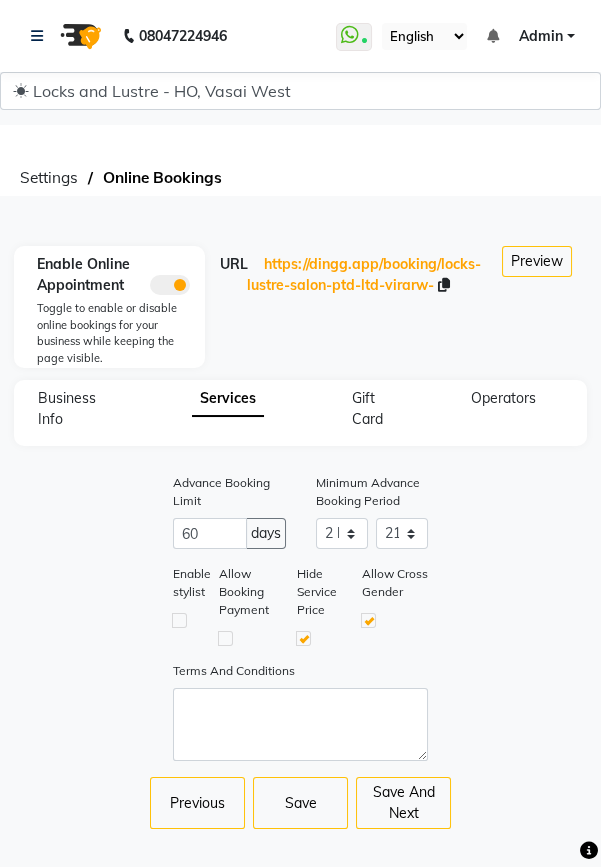 click on "Enable stylist Allow Booking Payment Hide Service Price  Allow Cross Gender" 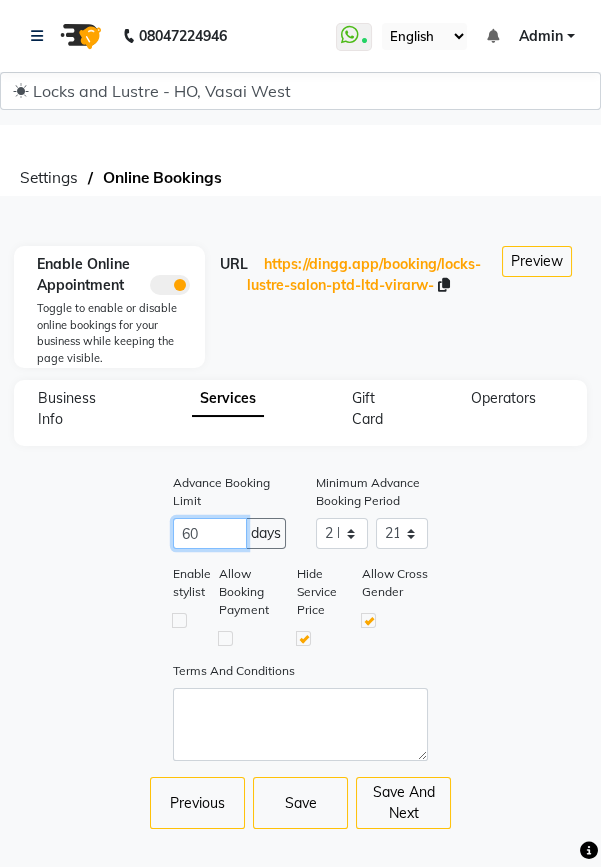 click on "60" 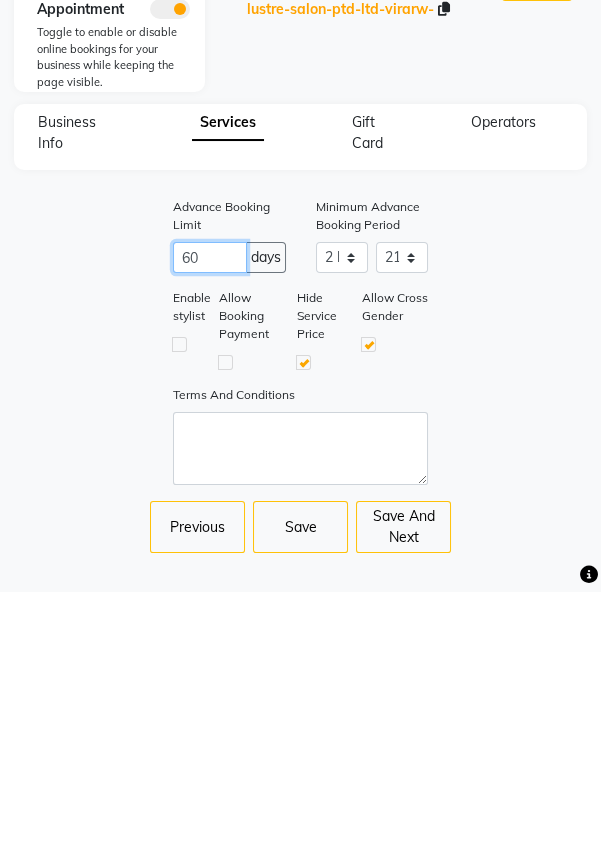 type on "6" 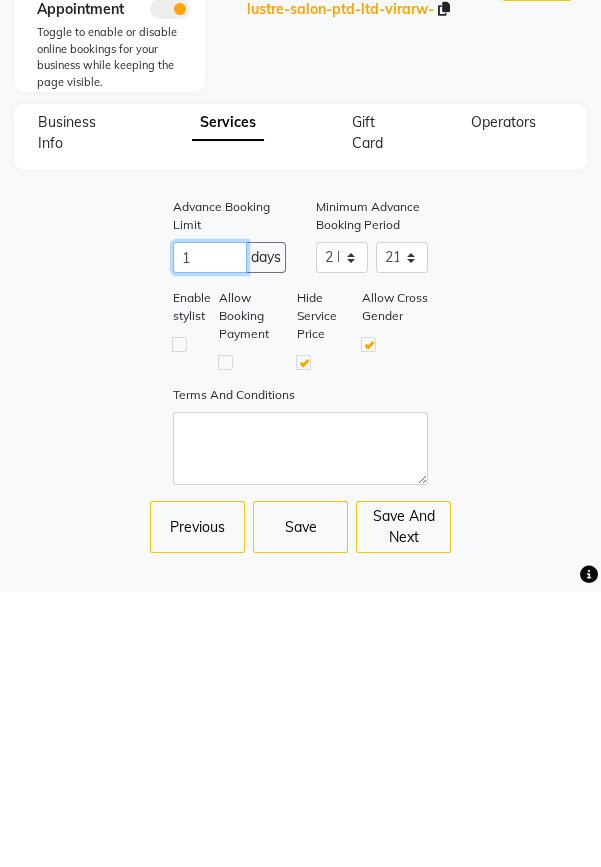 type on "1" 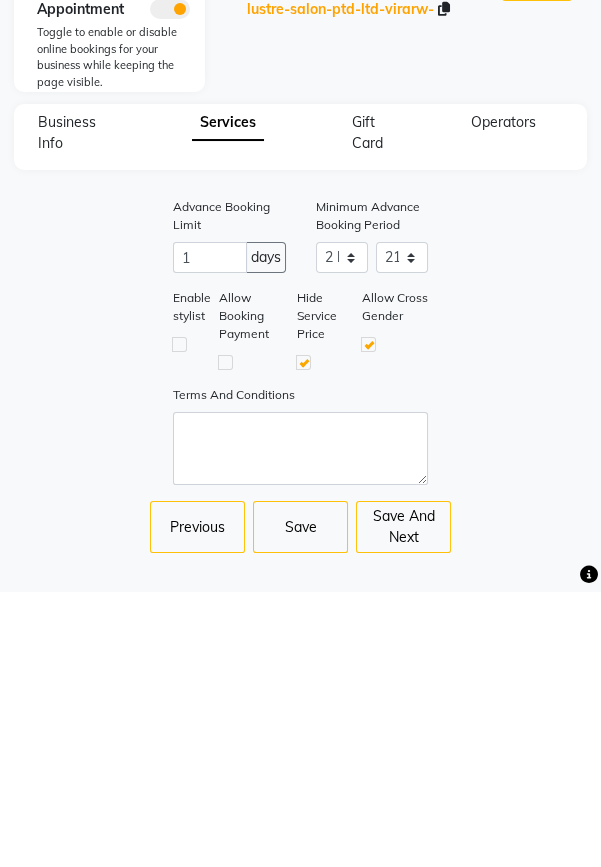 click on "Enable stylist Allow Booking Payment Hide Service Price  Allow Cross Gender" 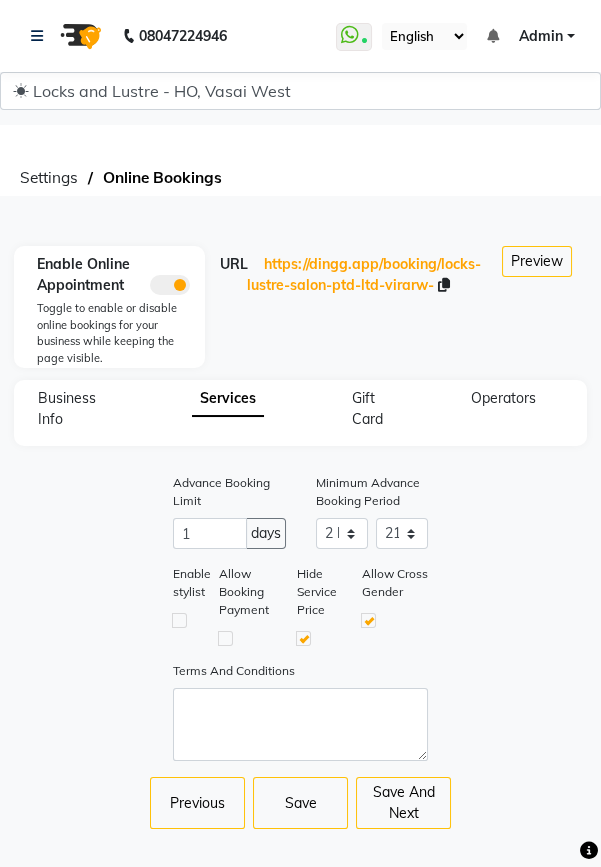 click on "Save" 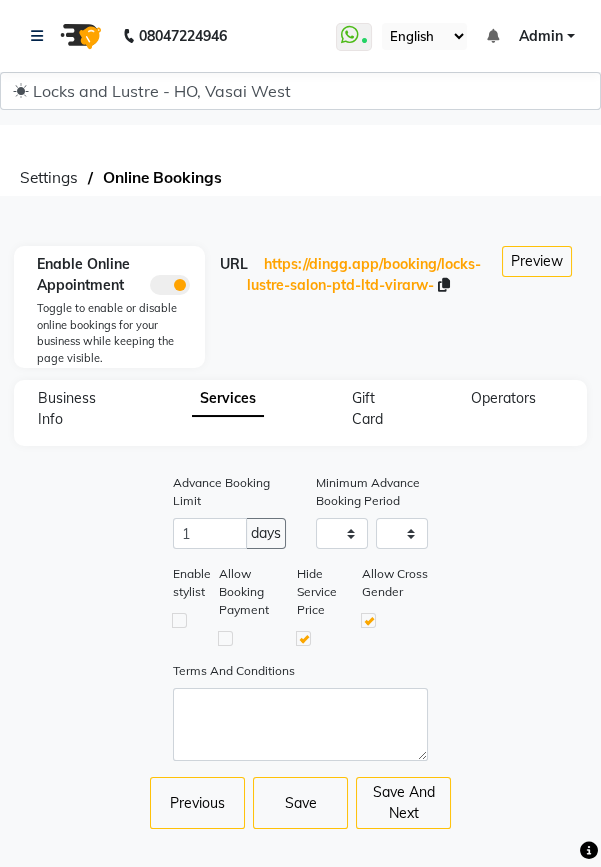 select on "2: 2" 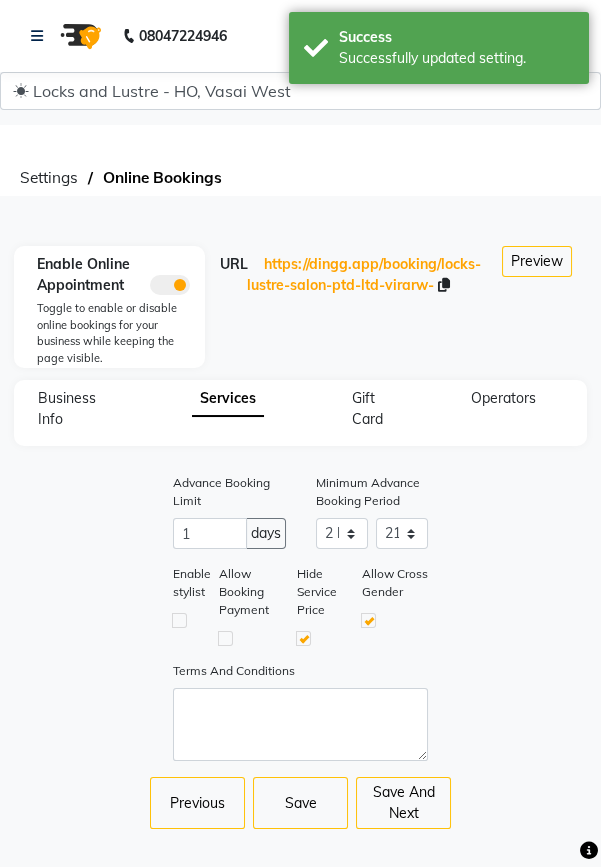 click on "Preview" 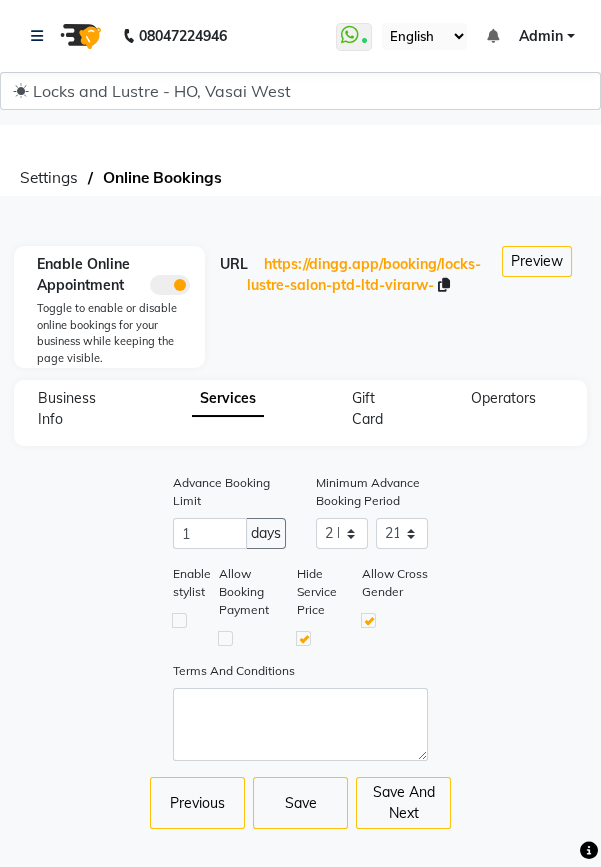 click on "Business Info" 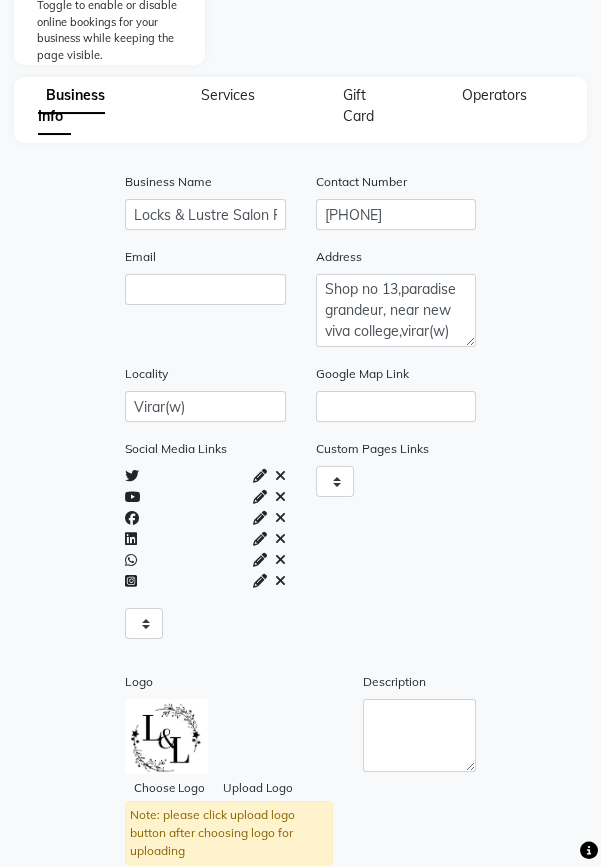 scroll, scrollTop: 345, scrollLeft: 0, axis: vertical 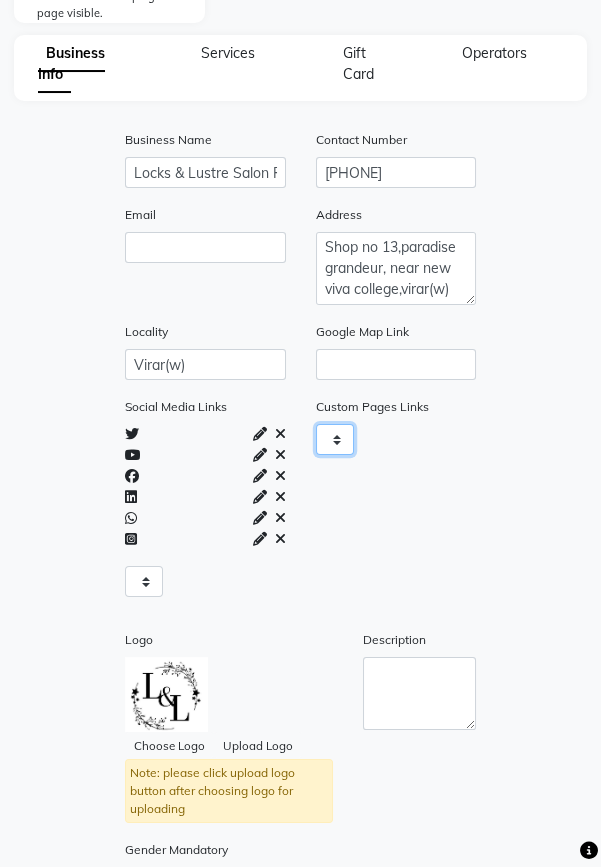 click on "Select About_us  Memberships  Products" 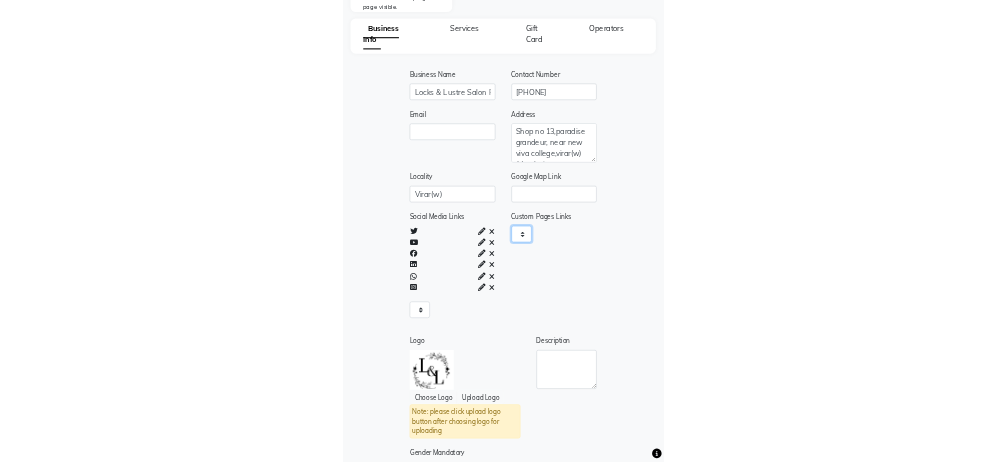 scroll, scrollTop: 293, scrollLeft: 0, axis: vertical 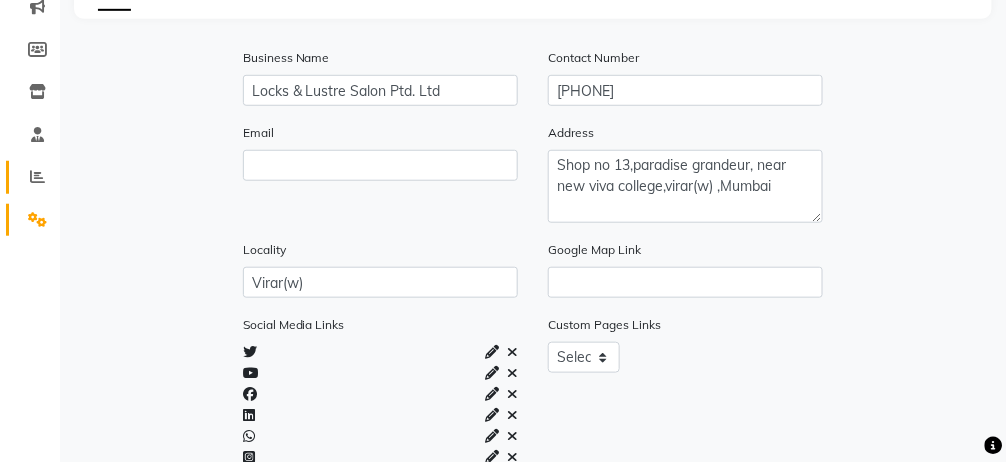 click 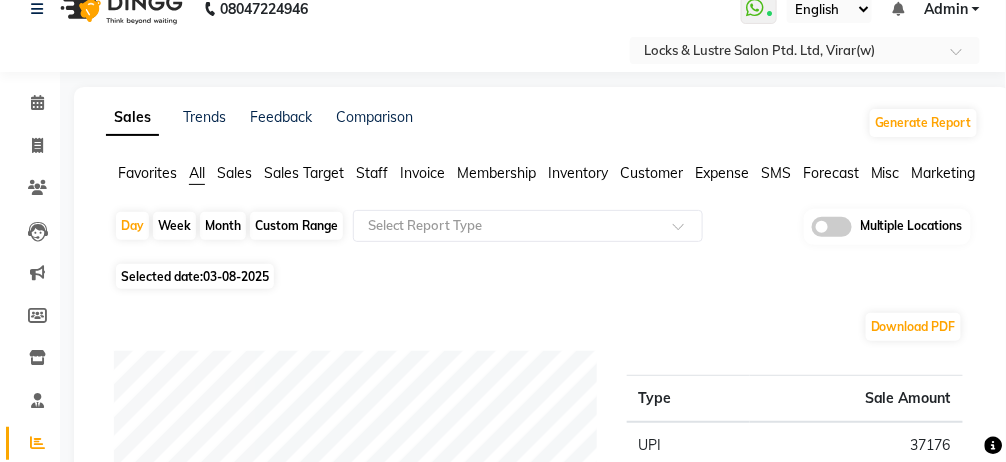 scroll, scrollTop: 0, scrollLeft: 0, axis: both 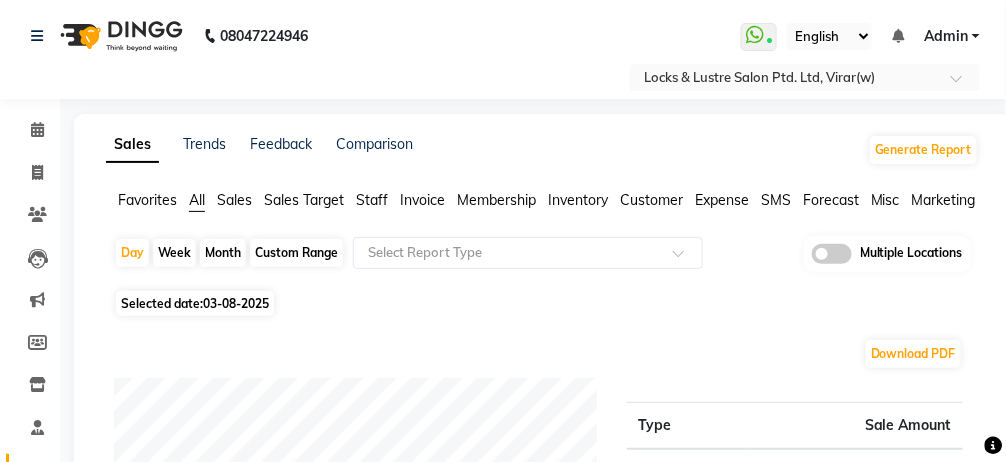 click 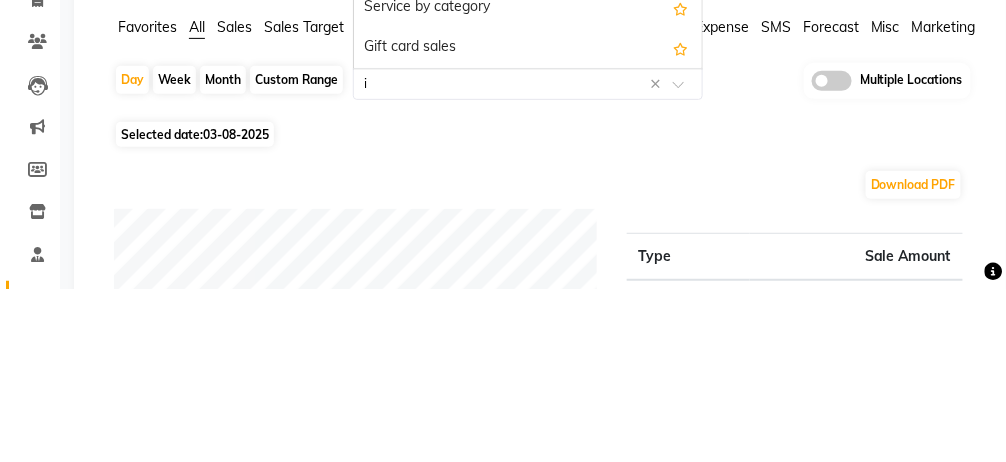 type on "in" 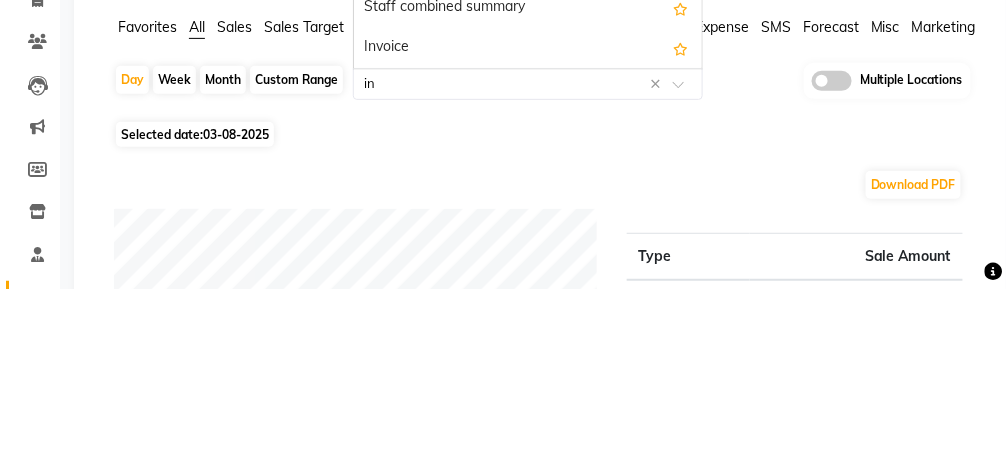 click on "Invoice" at bounding box center [528, 221] 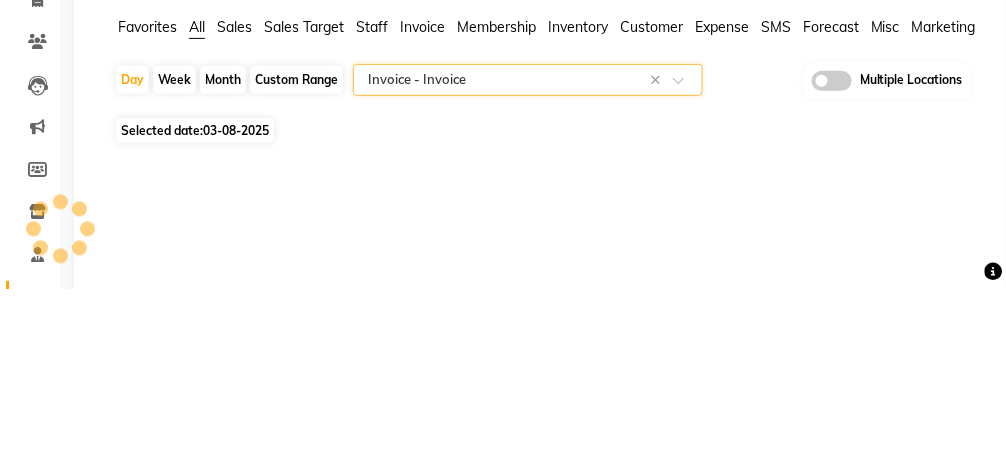 click on "Day Week Month Custom Range Select Report Type × Invoice - Invoice × Multiple Locations" 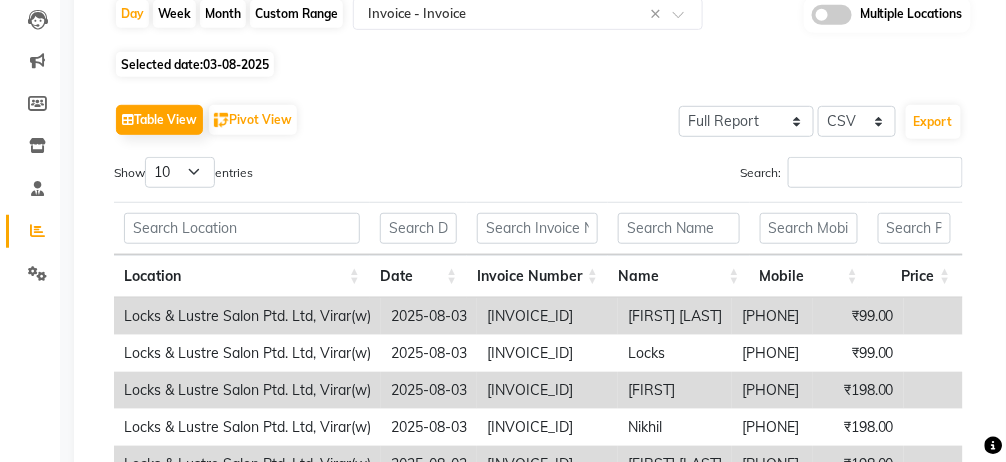 scroll, scrollTop: 242, scrollLeft: 0, axis: vertical 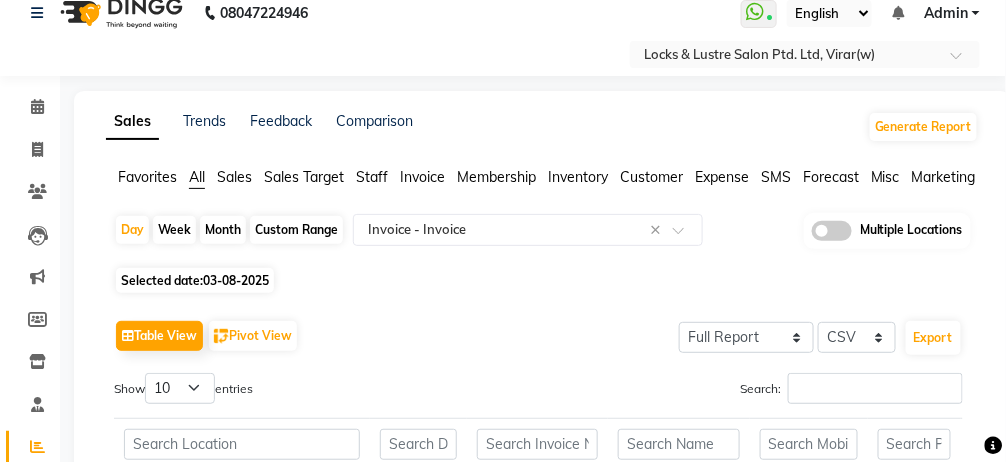 click 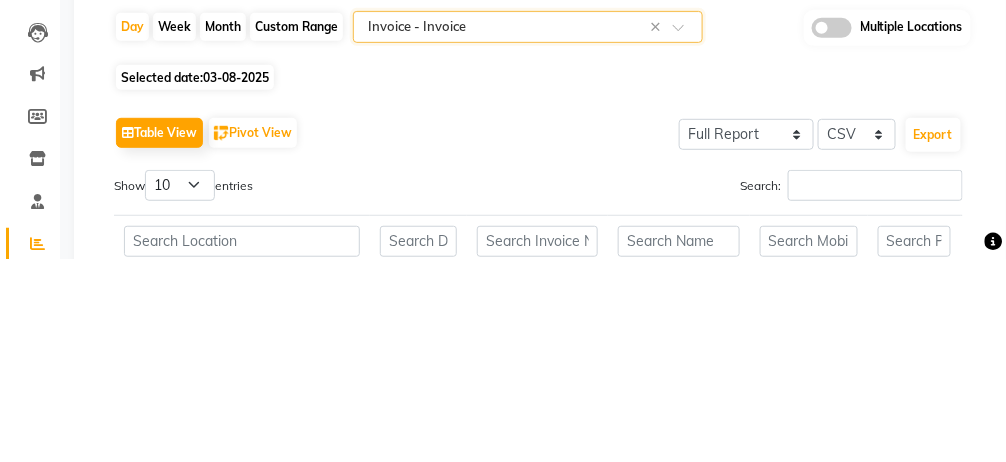 click 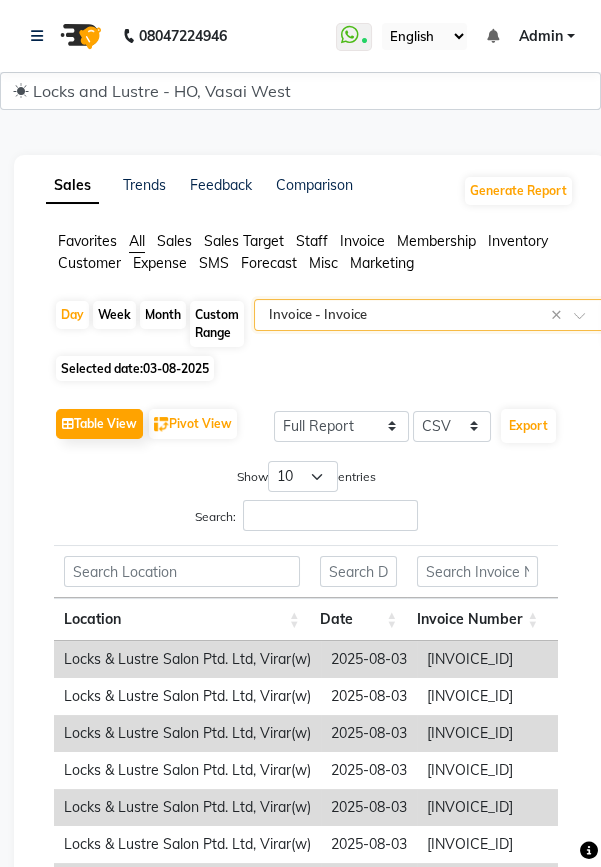 click 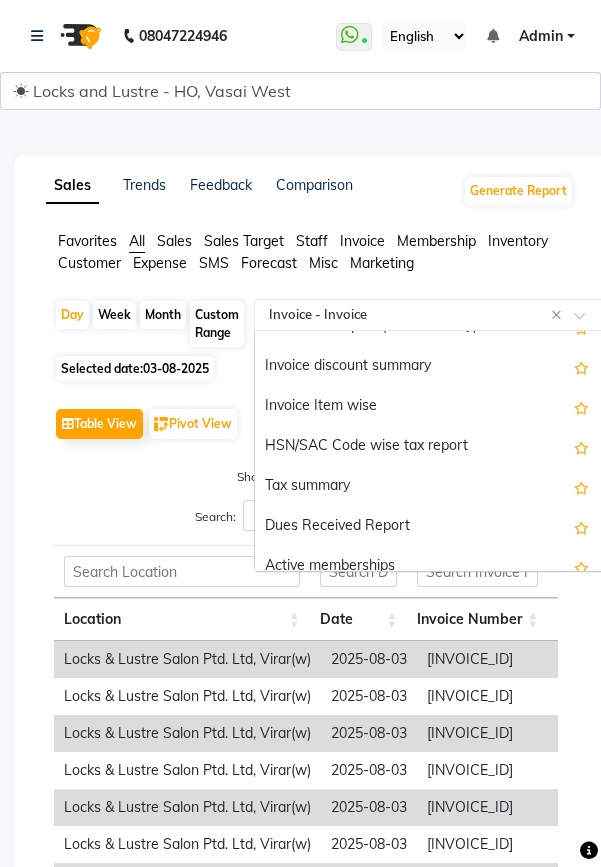 click on "Invoice Item wise" at bounding box center [429, 407] 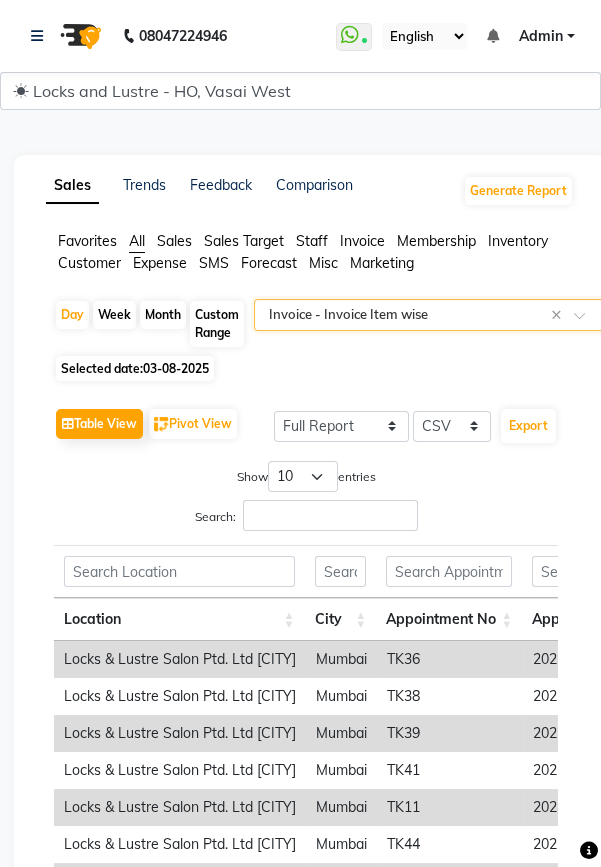 click on "03-08-2025 [FIRST] [LAST] [PHONE] [CUSTOMER_CODE] [GENDER] [MEMBER_VISIT] [TAX_NUMBER] [SOURCE] [EMPLOYEE_NAME] [CATEGORY] [SUB_CATEGORY] [ITEM_TYPE] [ITEM_CODE] [ITEM_NAME] [HSN/SAC_CODE] [SERVICE_TIME] [QUANTITY] [UNIT_PRICE]" 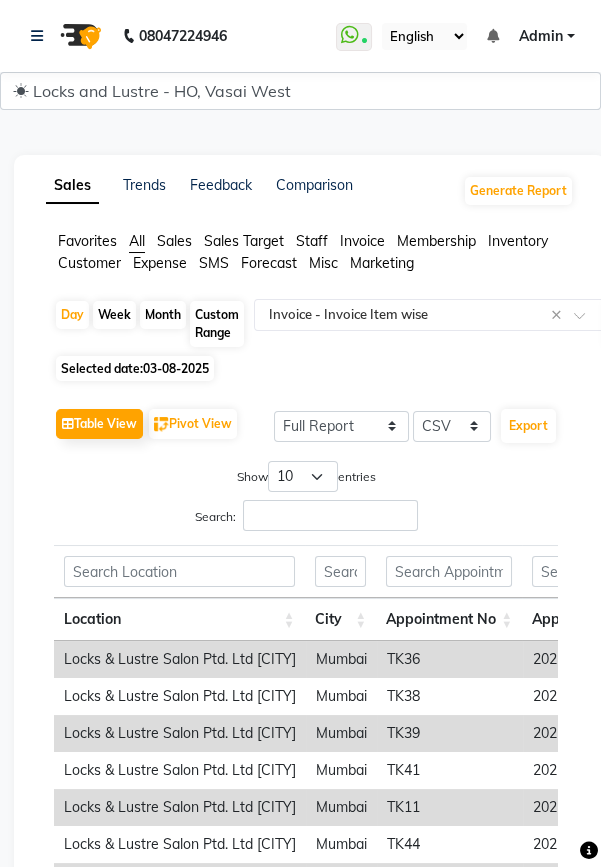 click 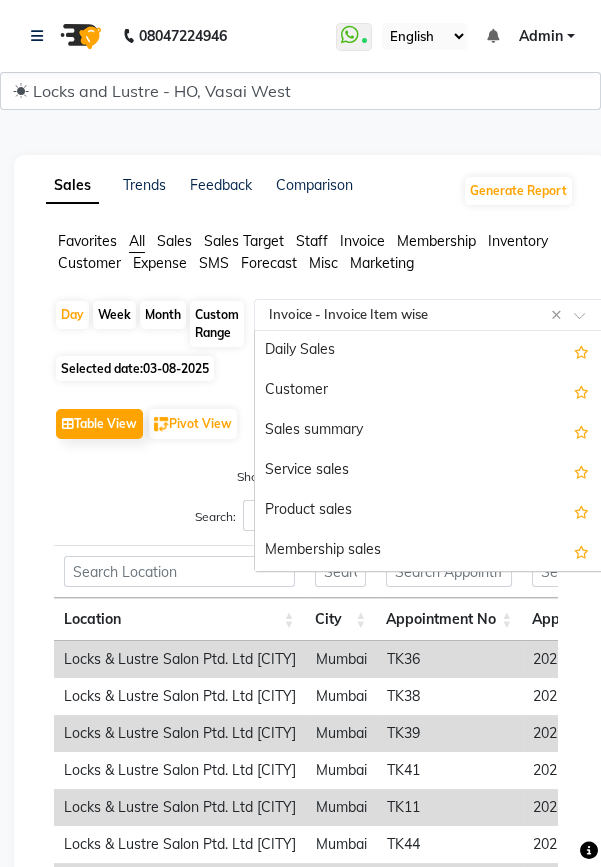 click on "Daily Sales" at bounding box center [429, 351] 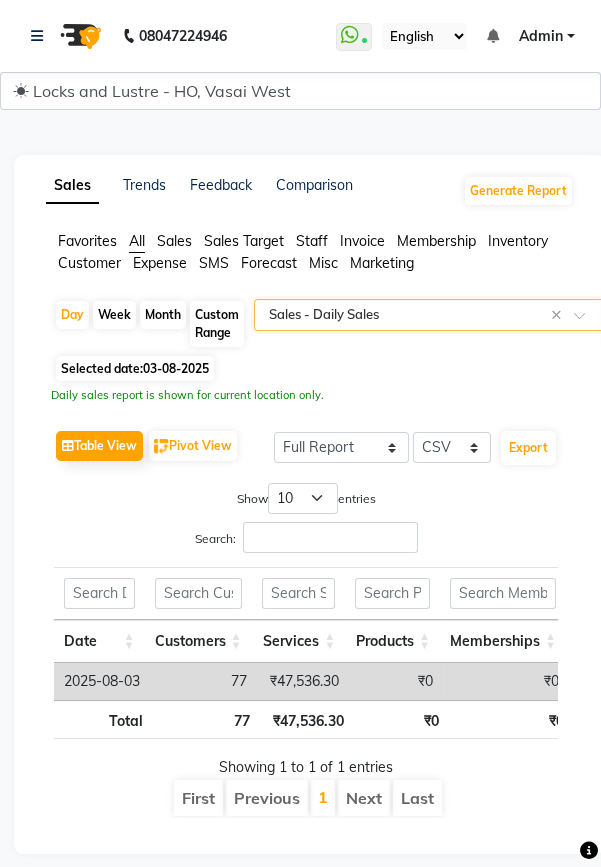click on "Selected date: 03-08-2025 Daily sales report is shown for current location only. Table View Pivot View Select Full Report Filtered Report Select CSV PDF Export Show 10 25 50 100 entries Search: Date Customers Services Products Memberships Packages Prepaids Vouchers Redemption Invoice Amount Taxes Cash Card Online Custom Total Collection Total Sale Ex. Redemption Excess Amount Due Received Actual Due Due As On Today Expense Cash Expense Online Total Sale Ex. Expenses Opening Cash Closing / Petty Cash Added To Wallet Invoice Refund Advance Refund Date Customers Services Products Memberships Packages Prepaids Vouchers Redemption Invoice Amount Taxes Cash Card Online Custom Total Collection Total Sale Ex. Redemption Excess Amount Due Received Actual Due Due As On Today Expense Cash Expense Online Total Sale Ex. Expenses Opening Cash Closing / Petty Cash Added To Wallet Invoice Refund Advance Refund 1" 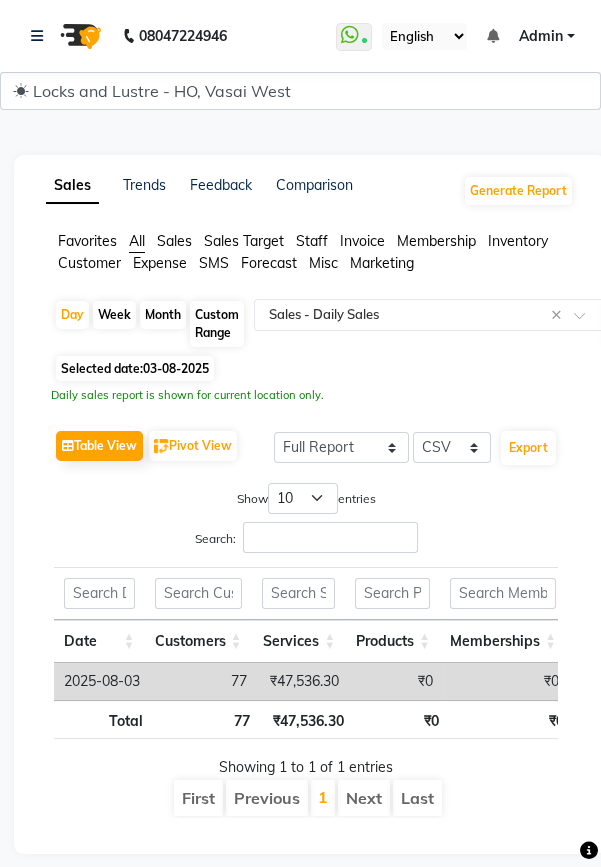 click 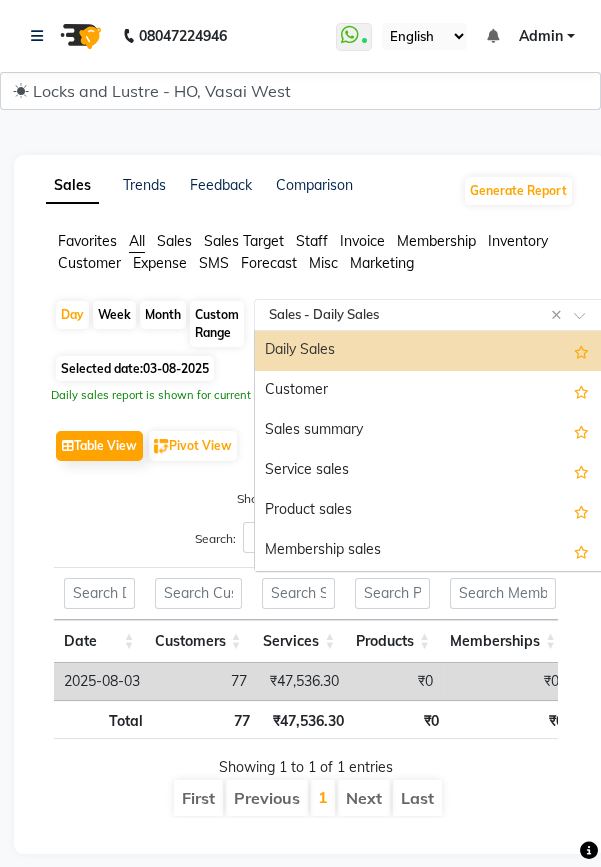 click on "Sales summary" at bounding box center [429, 431] 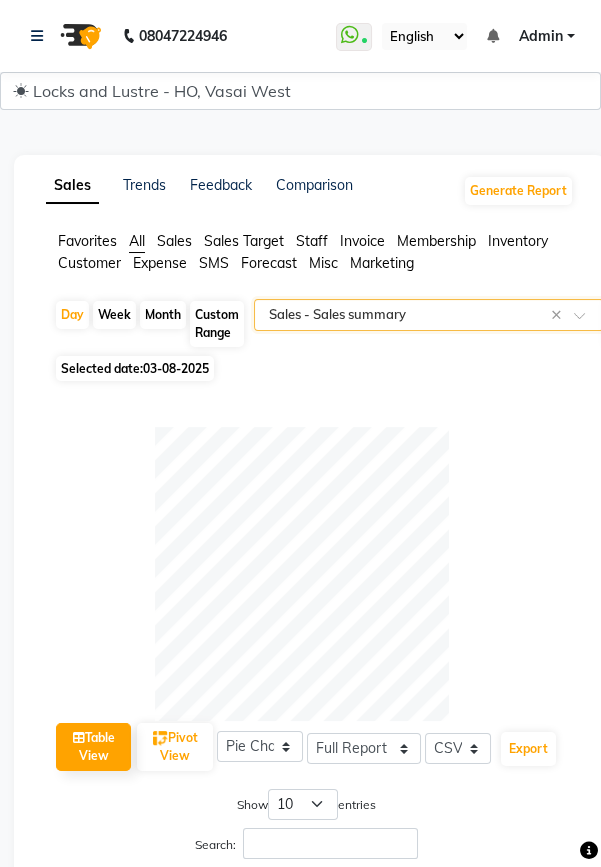 click on "Selected date:  03-08-2025" 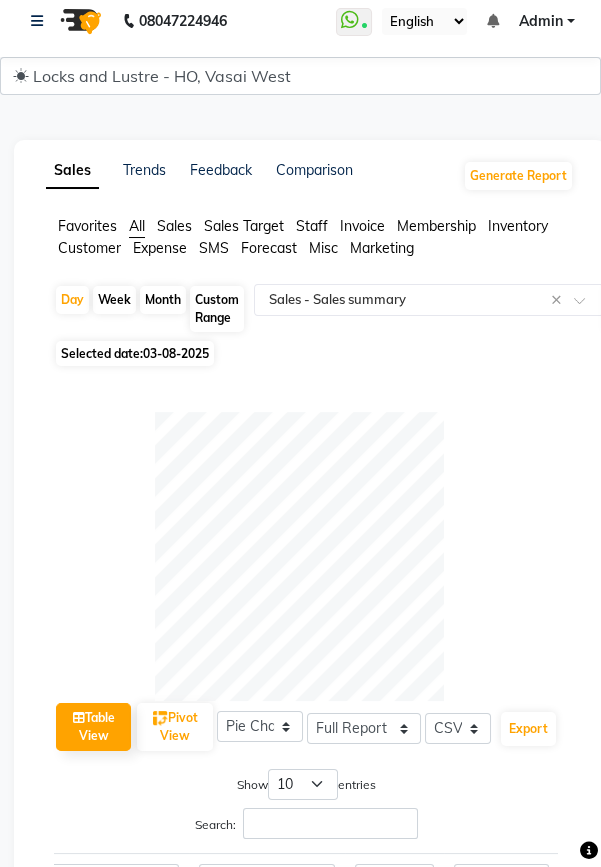 click 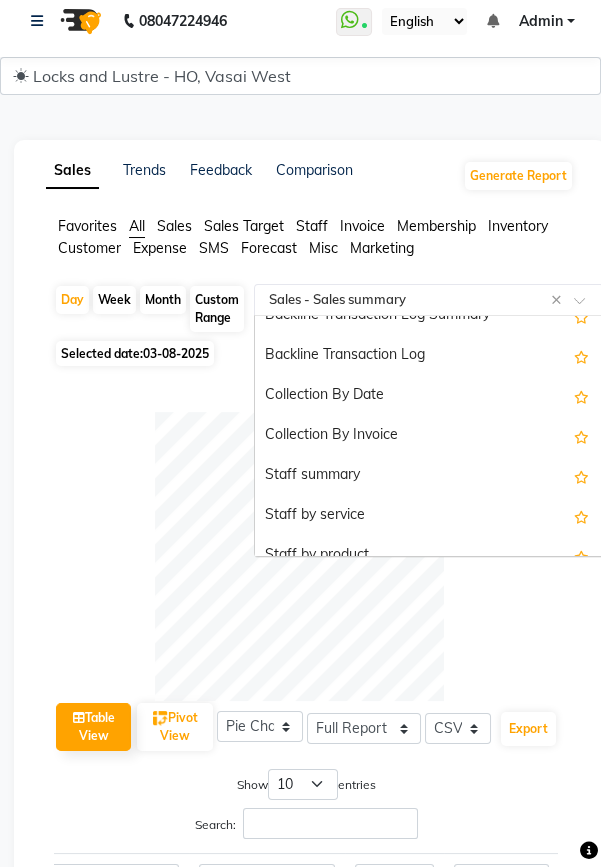 click on "Collection By Invoice" at bounding box center (429, 436) 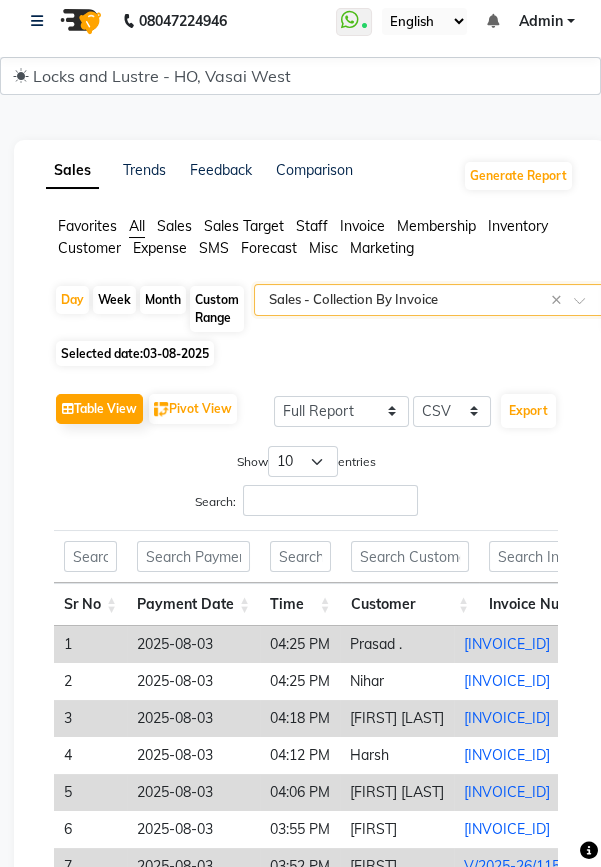 click on "2025-08-03 04:25 PM [FIRST] . [INVOICE_ID] 2025-08-03" 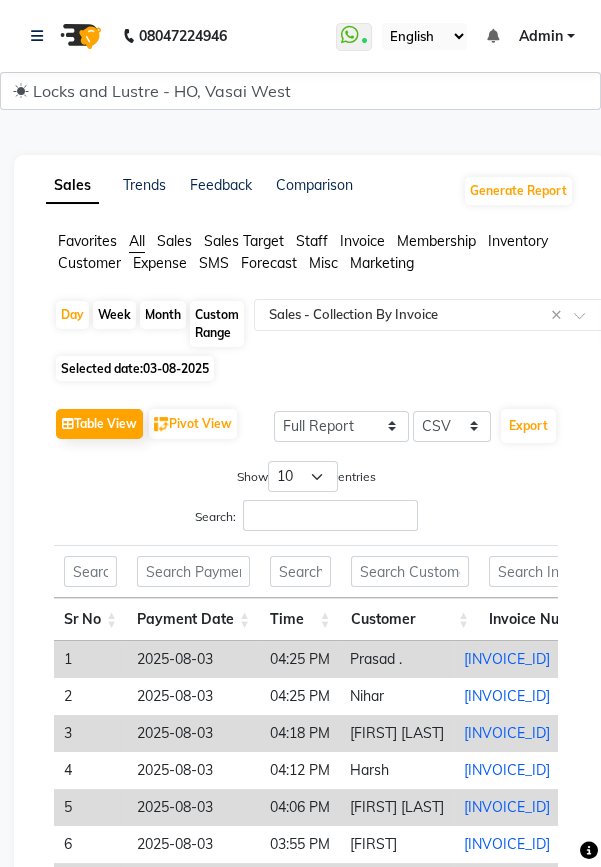 click 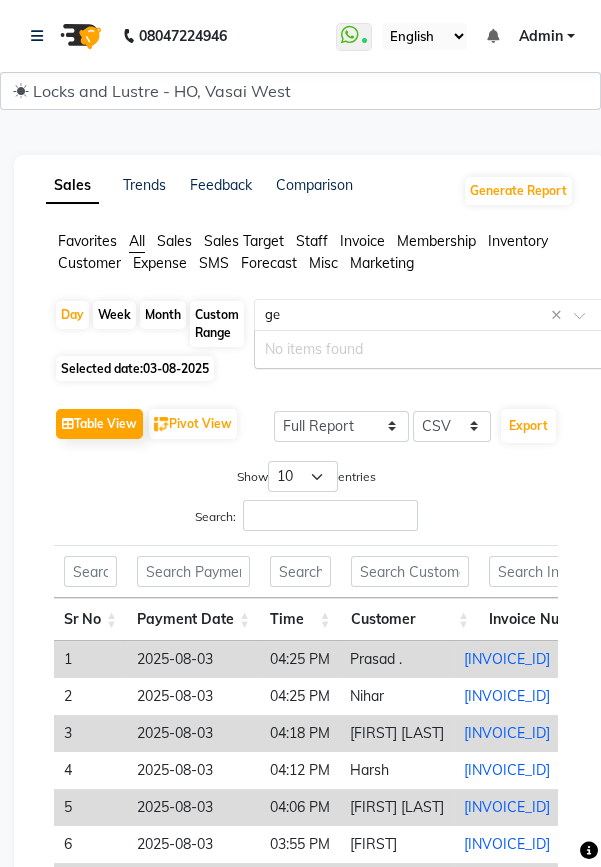 type on "g" 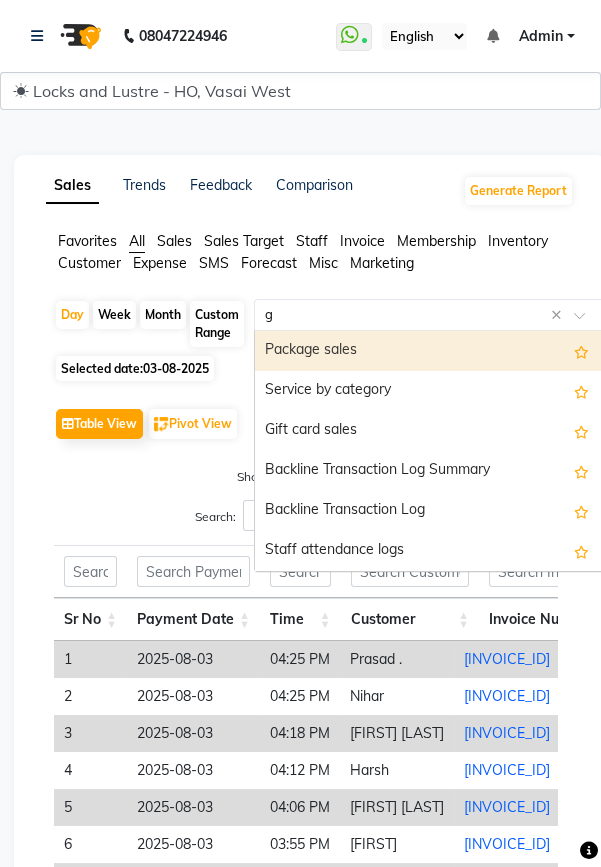 type 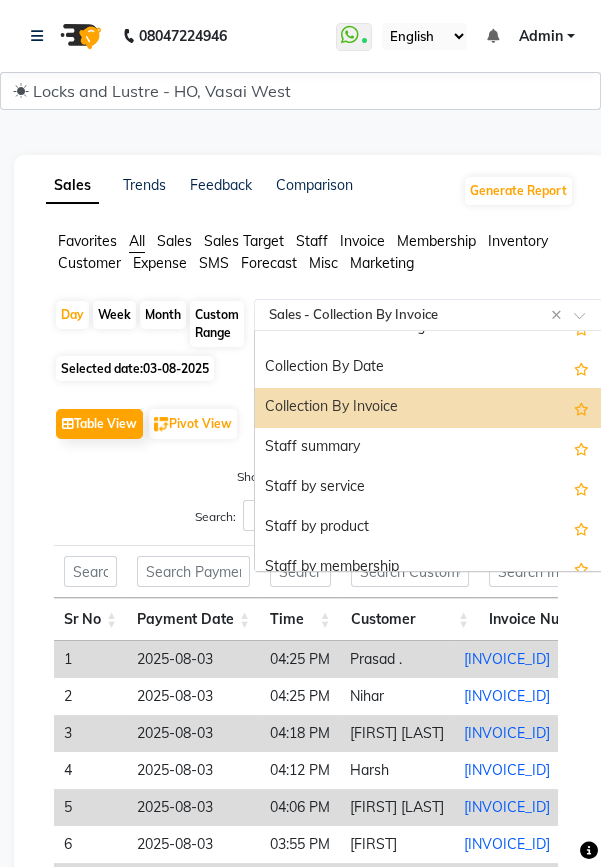 click on "Staff summary" at bounding box center [429, 448] 